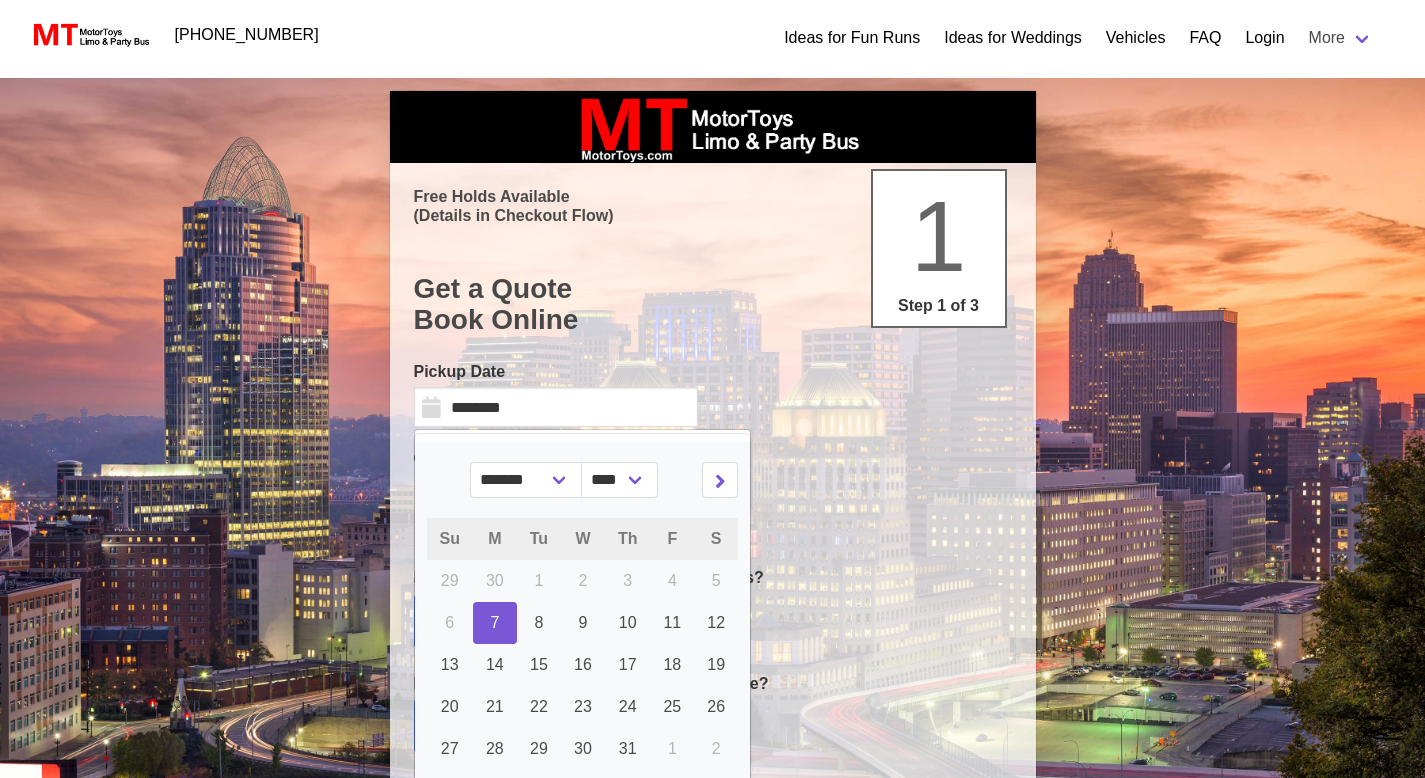 select on "*" 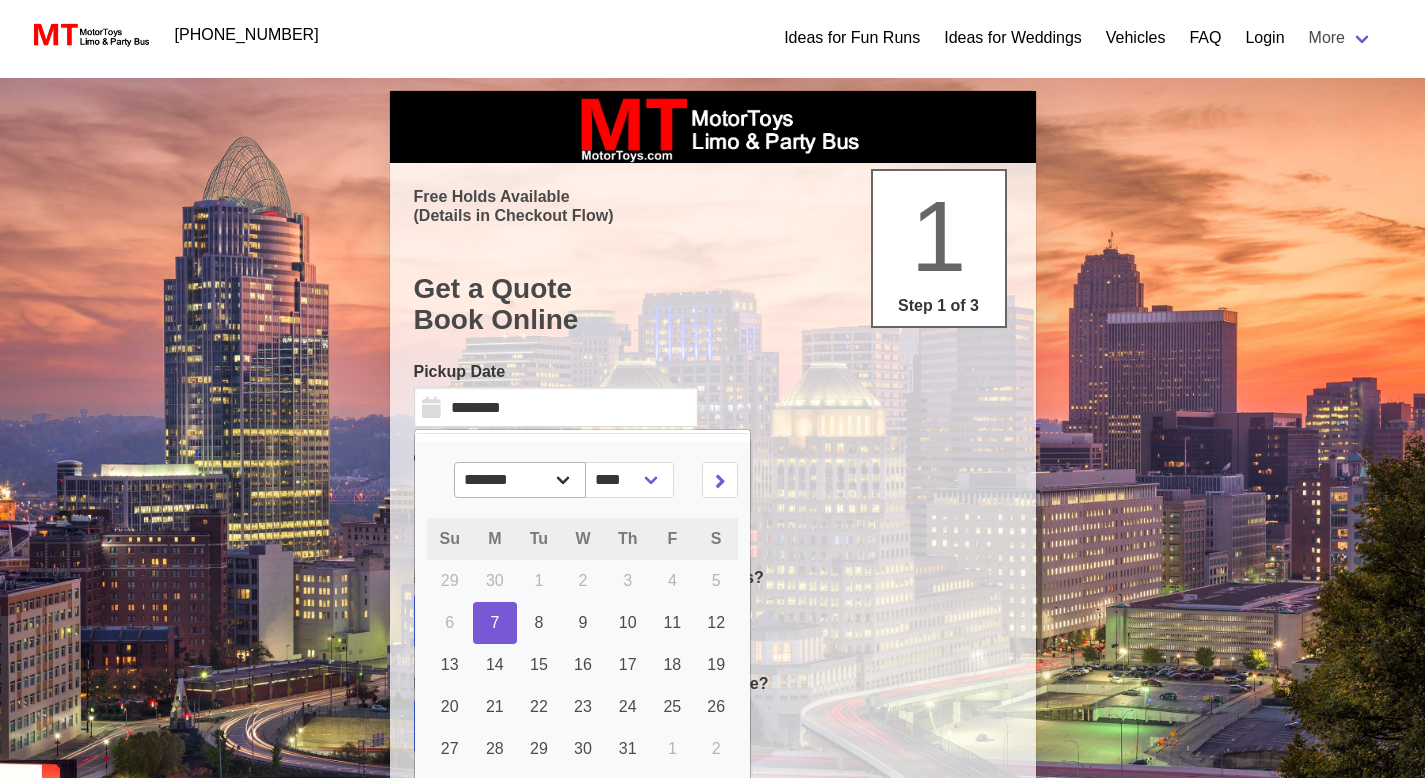 select 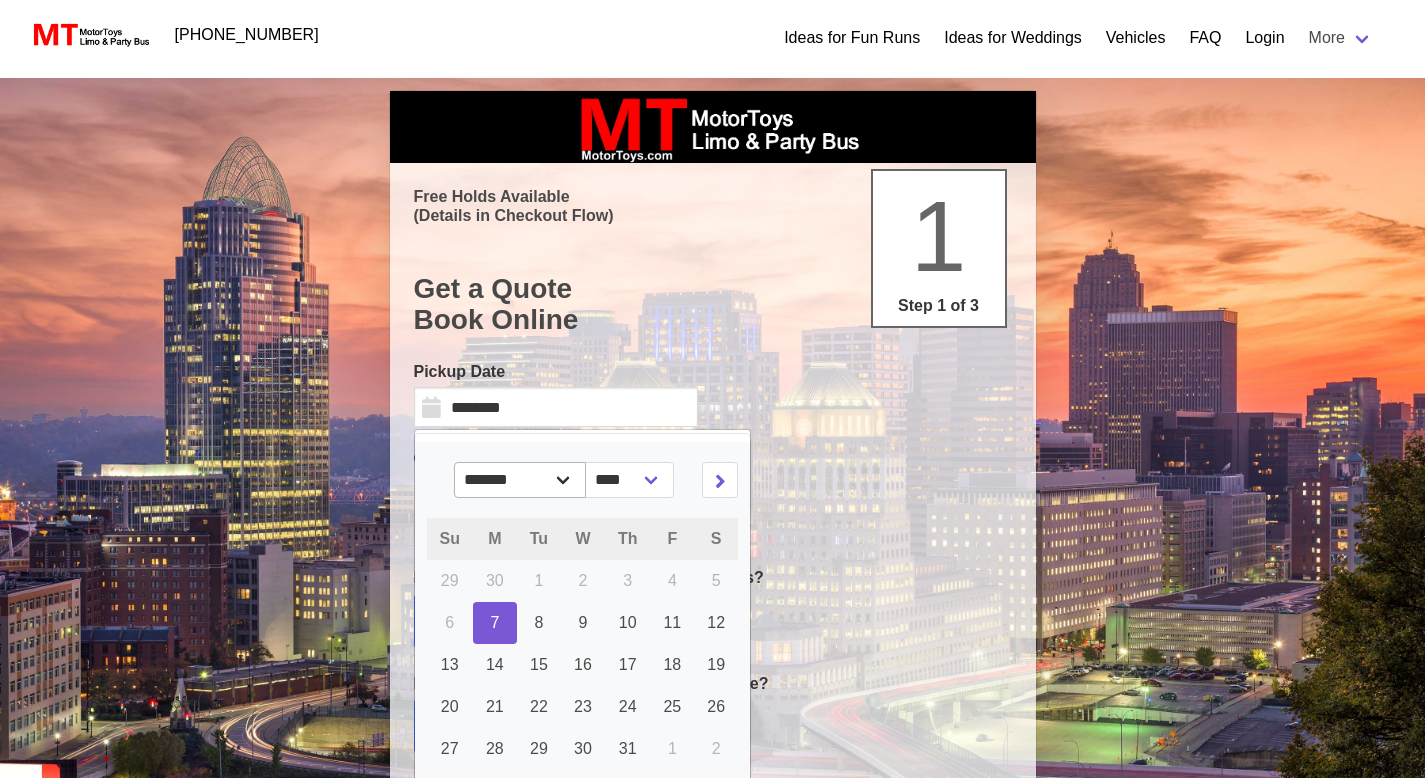 scroll, scrollTop: 0, scrollLeft: 0, axis: both 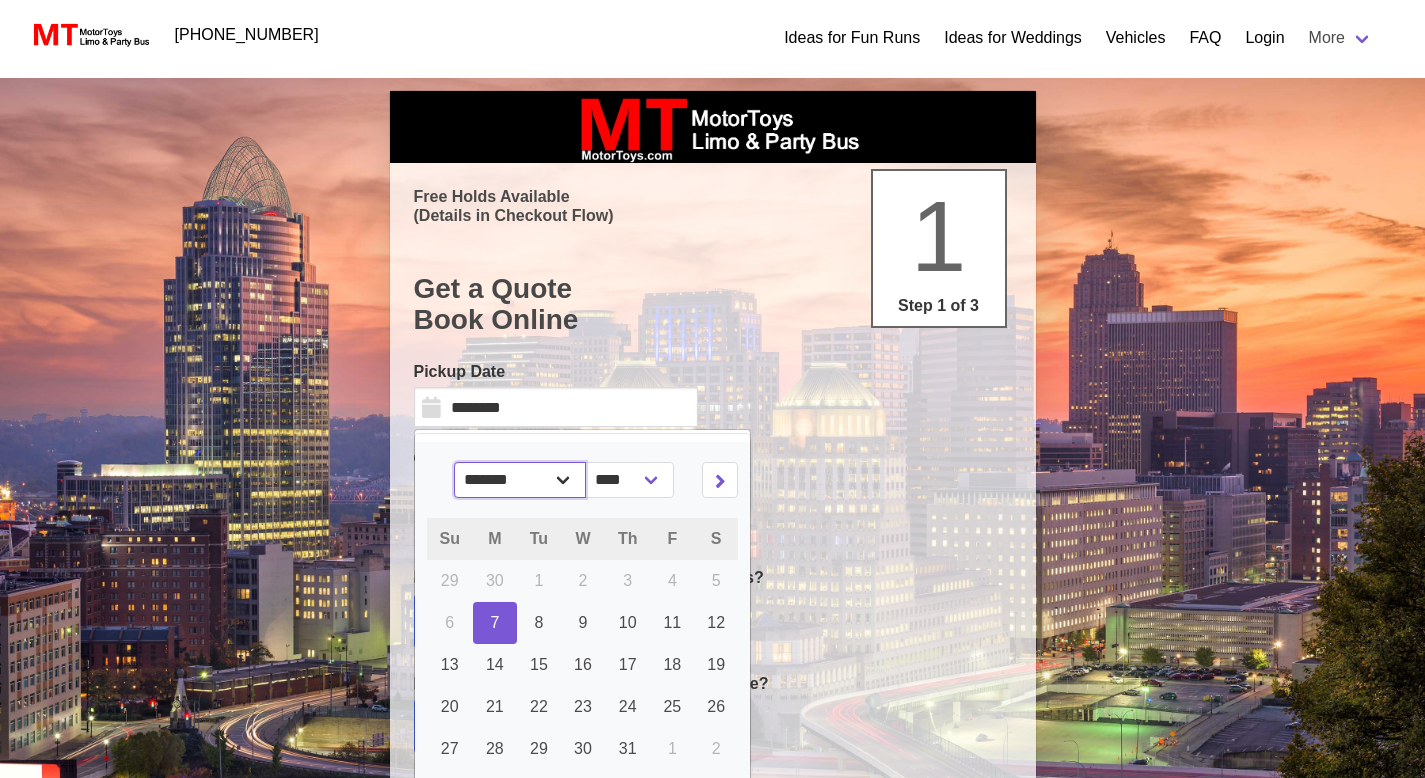 click on "******* ******** ***** ***** *** **** **** ****** ********* ******* ******** ********" at bounding box center (520, 480) 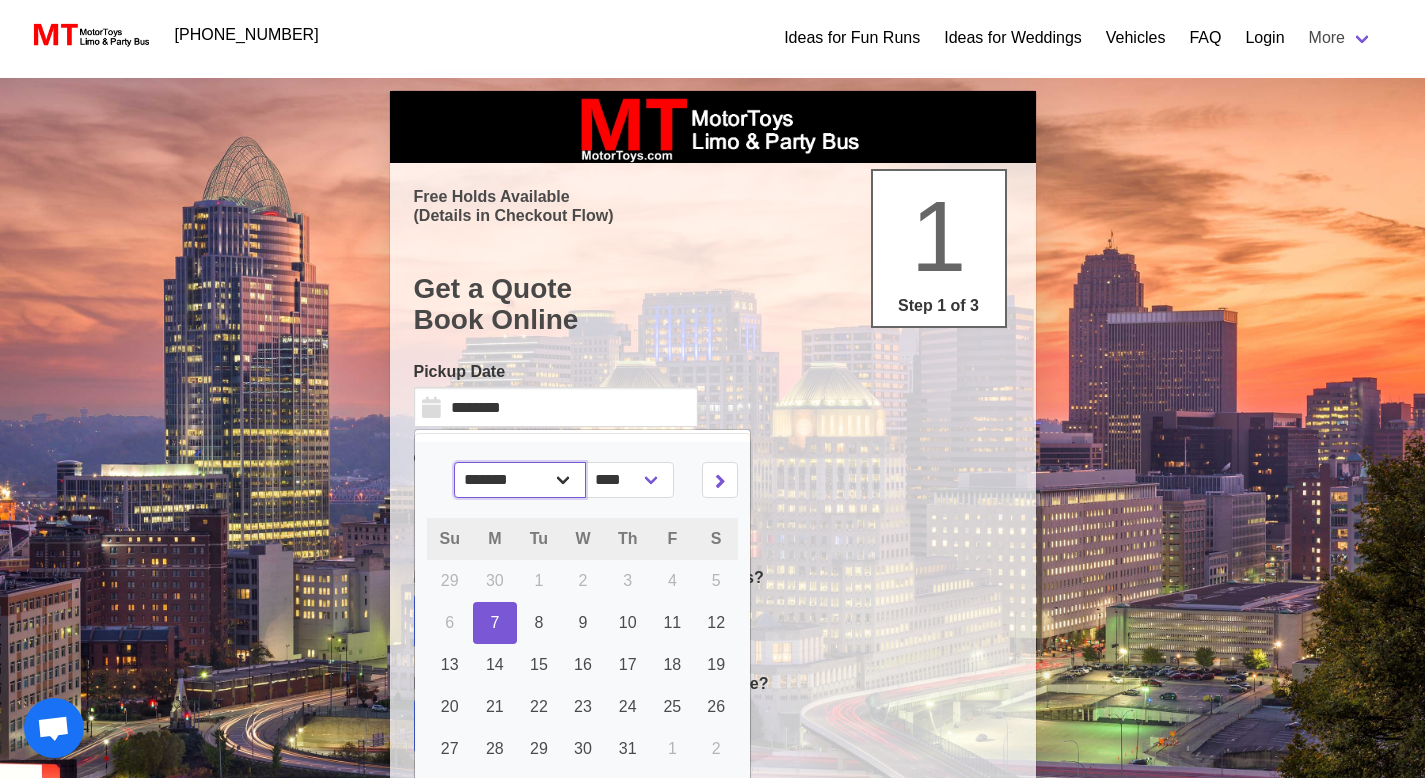 select on "*" 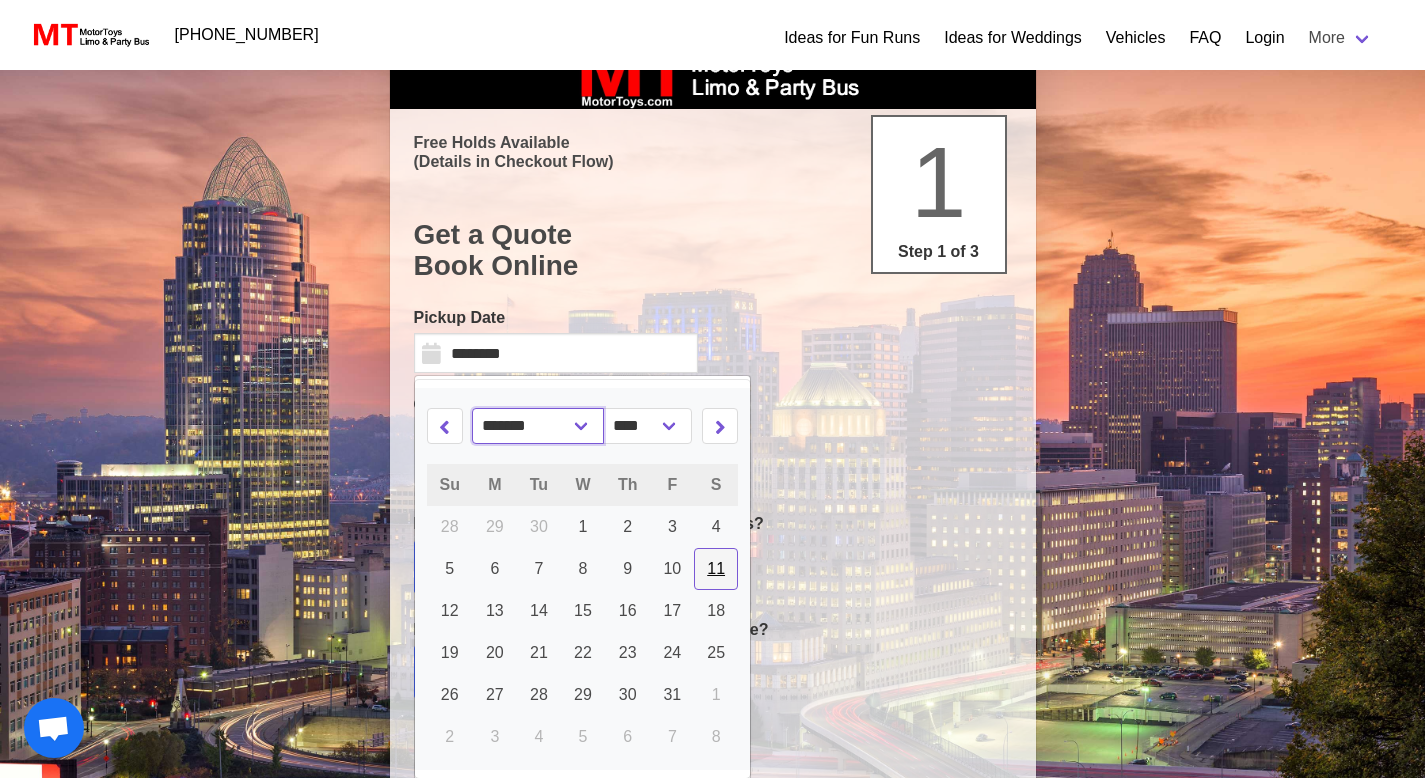 scroll, scrollTop: 60, scrollLeft: 0, axis: vertical 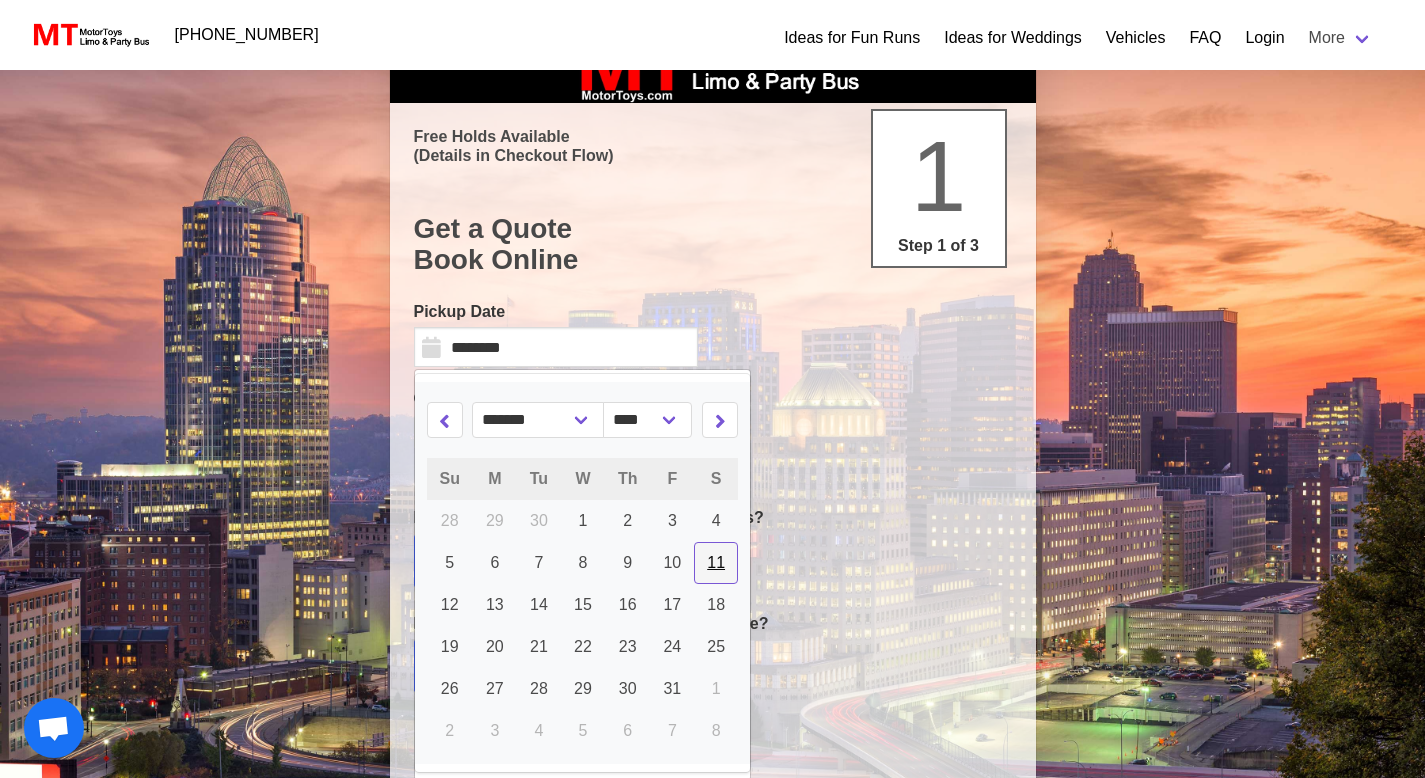 click on "11" at bounding box center [716, 563] 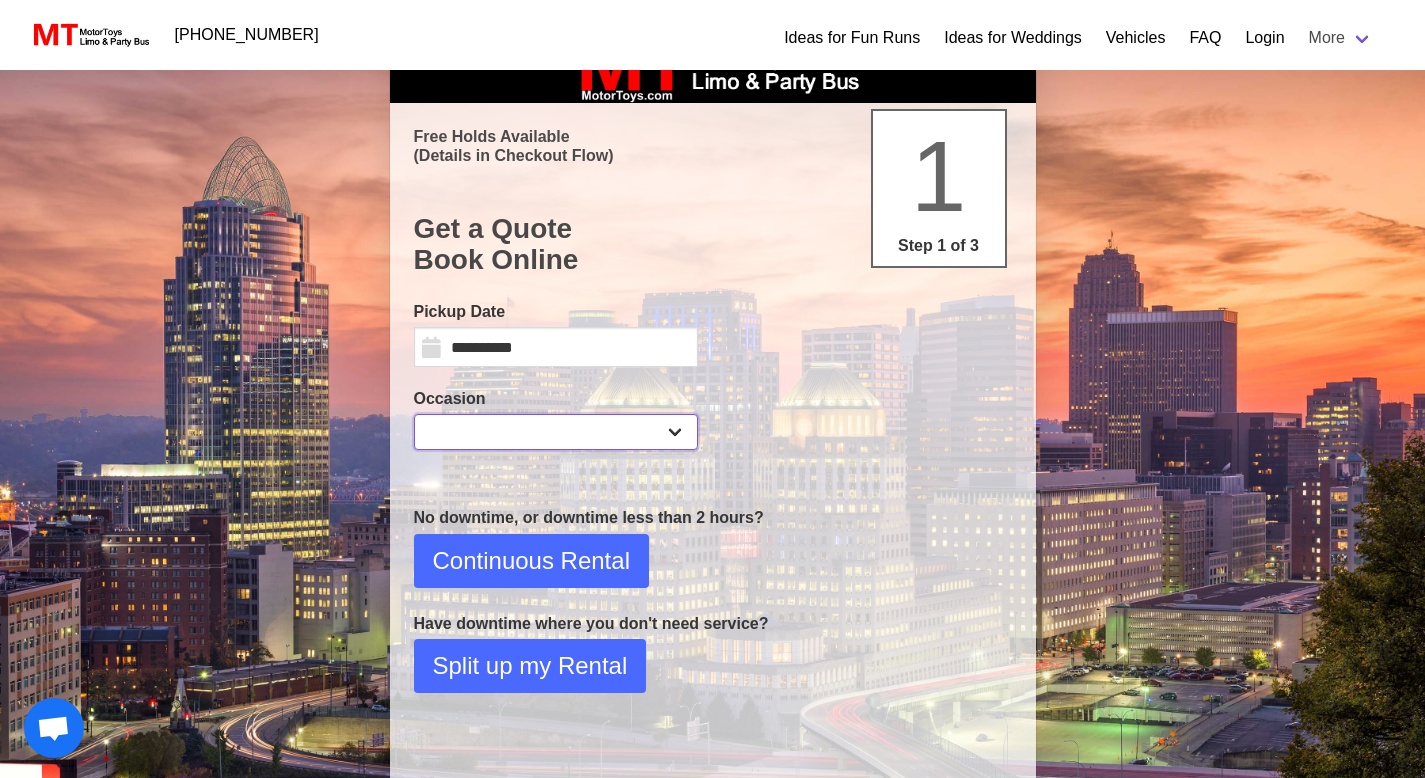 click on "**********" at bounding box center (556, 432) 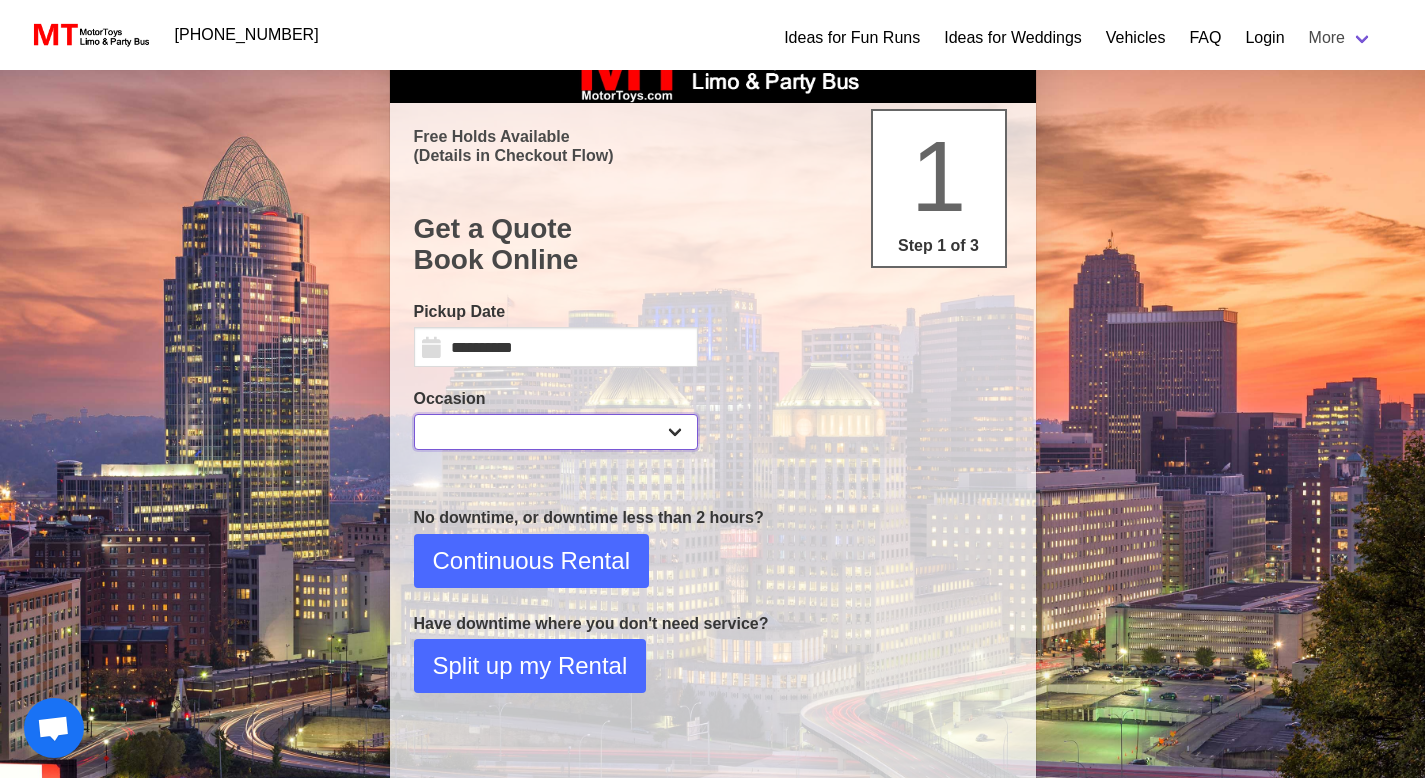 select on "*" 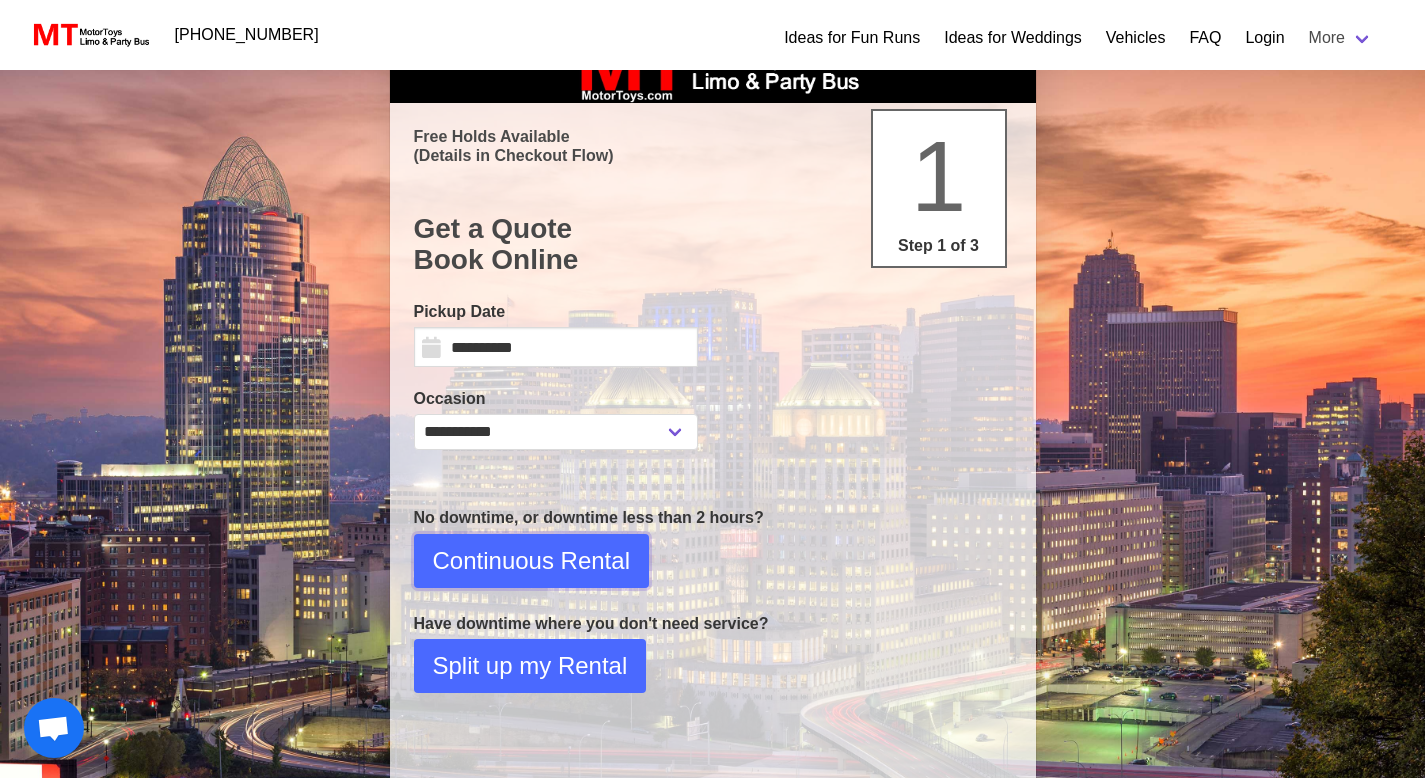 click on "Continuous Rental" at bounding box center [531, 561] 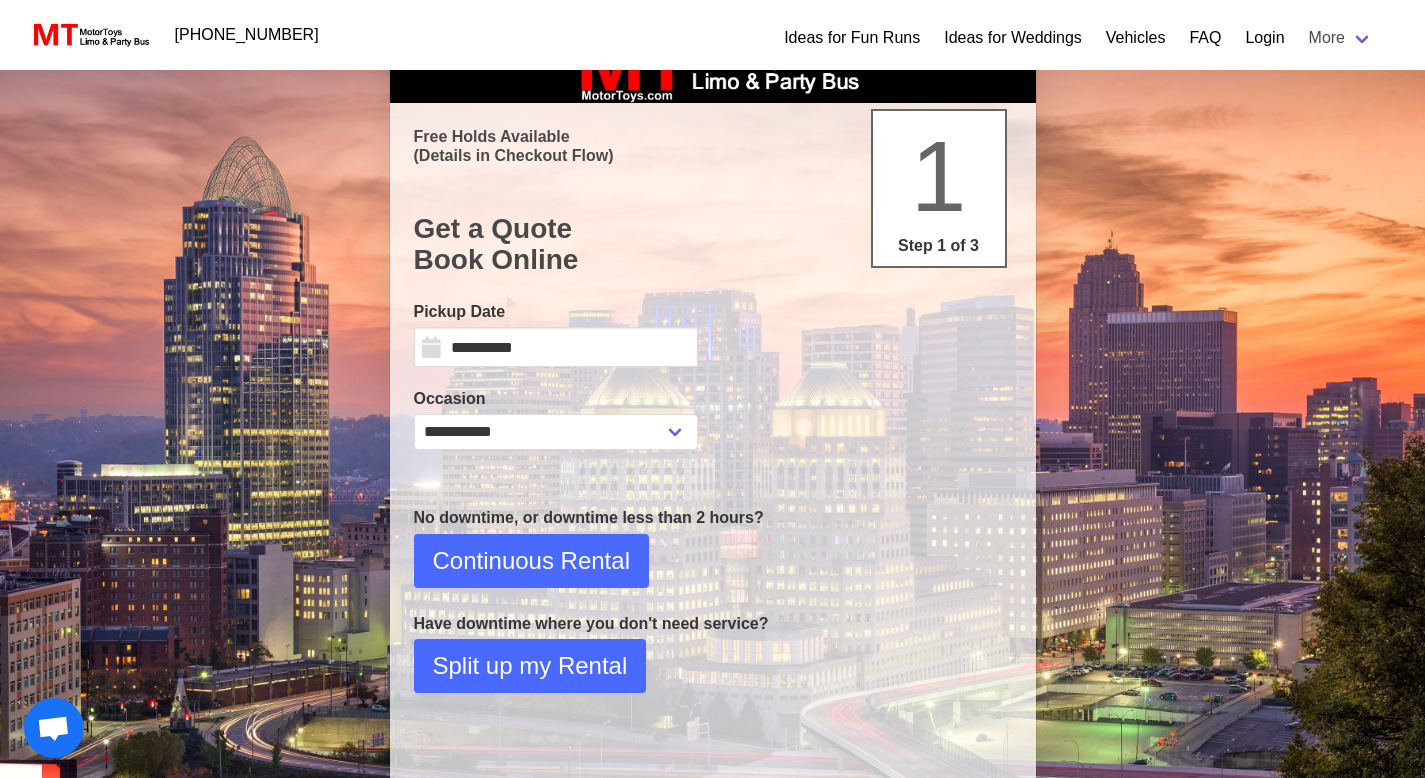 scroll, scrollTop: 16, scrollLeft: 0, axis: vertical 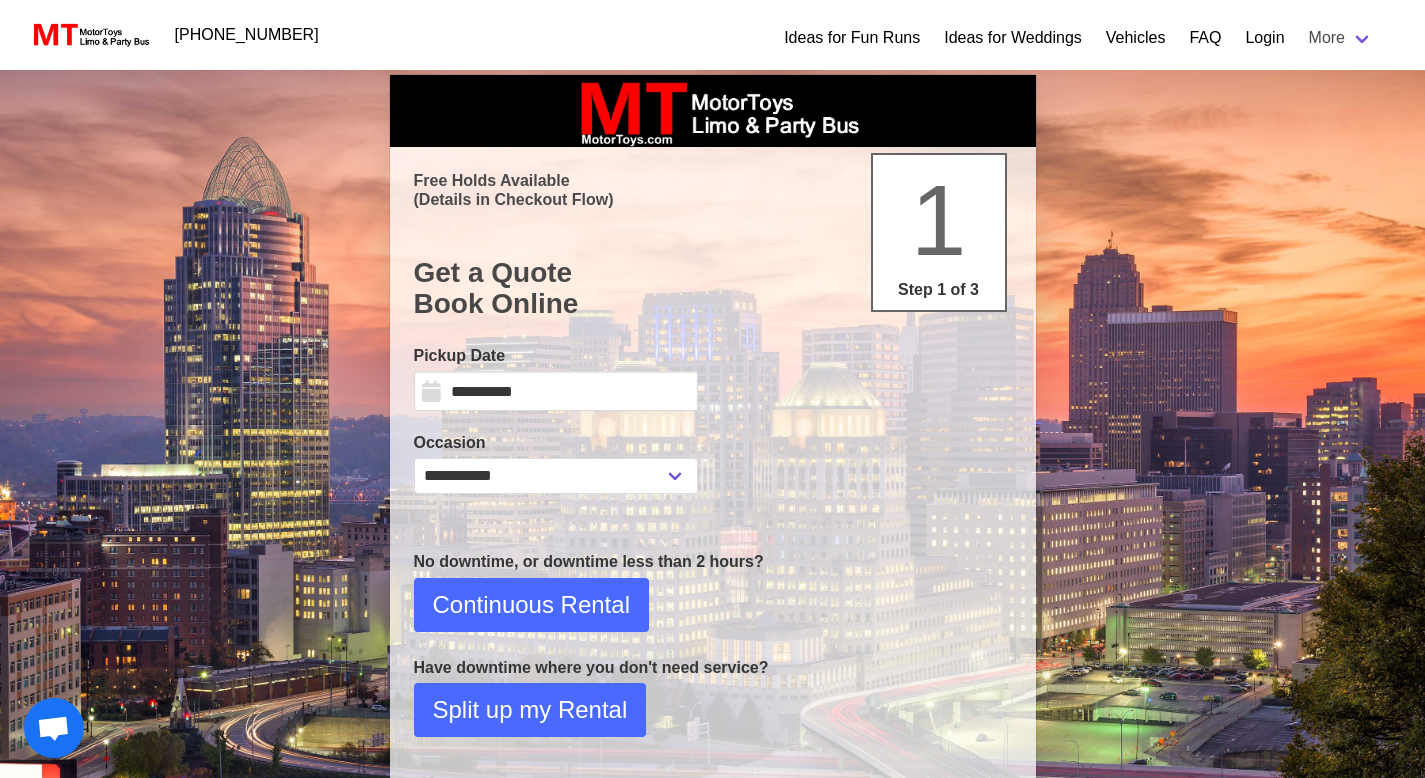 select on "*" 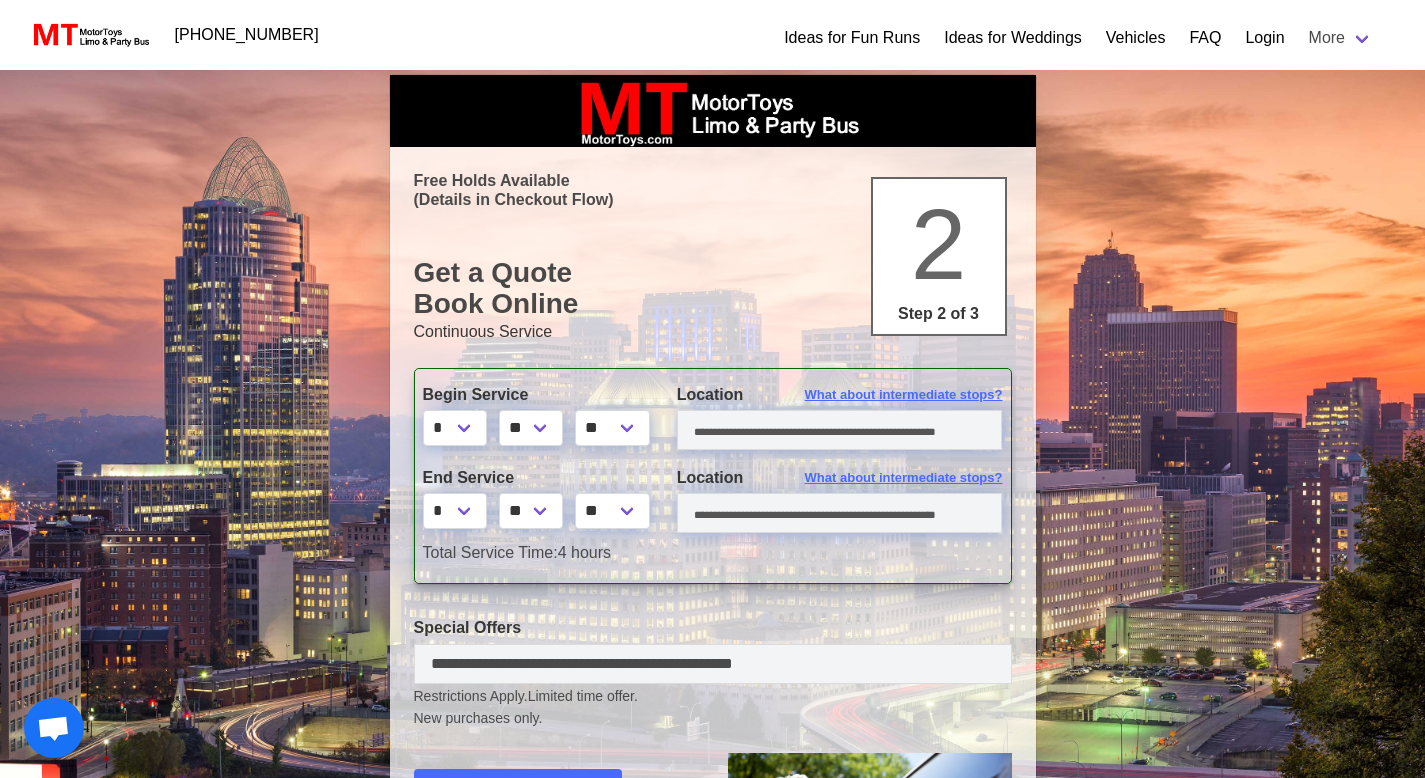 scroll, scrollTop: 0, scrollLeft: 0, axis: both 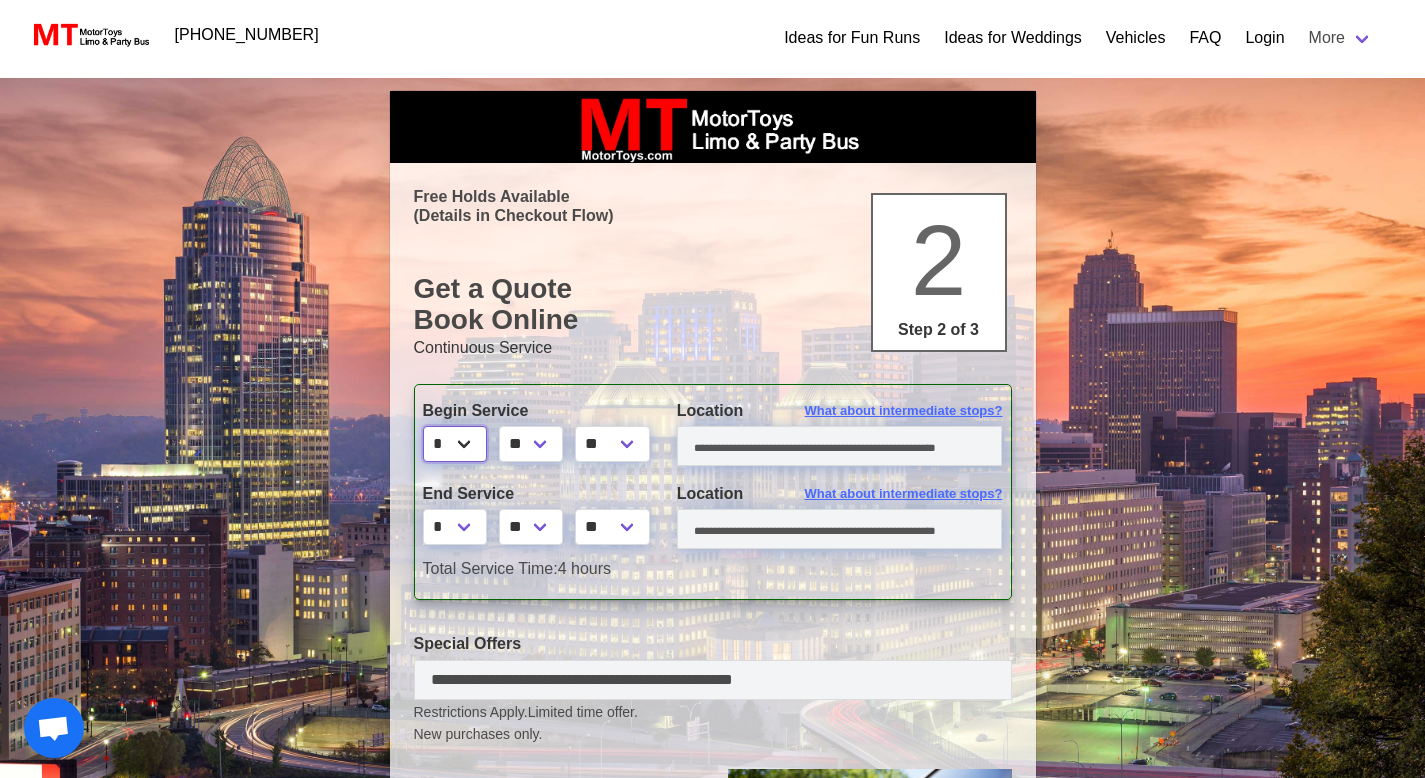 click on "* * * * * * * * * ** ** **" at bounding box center [455, 444] 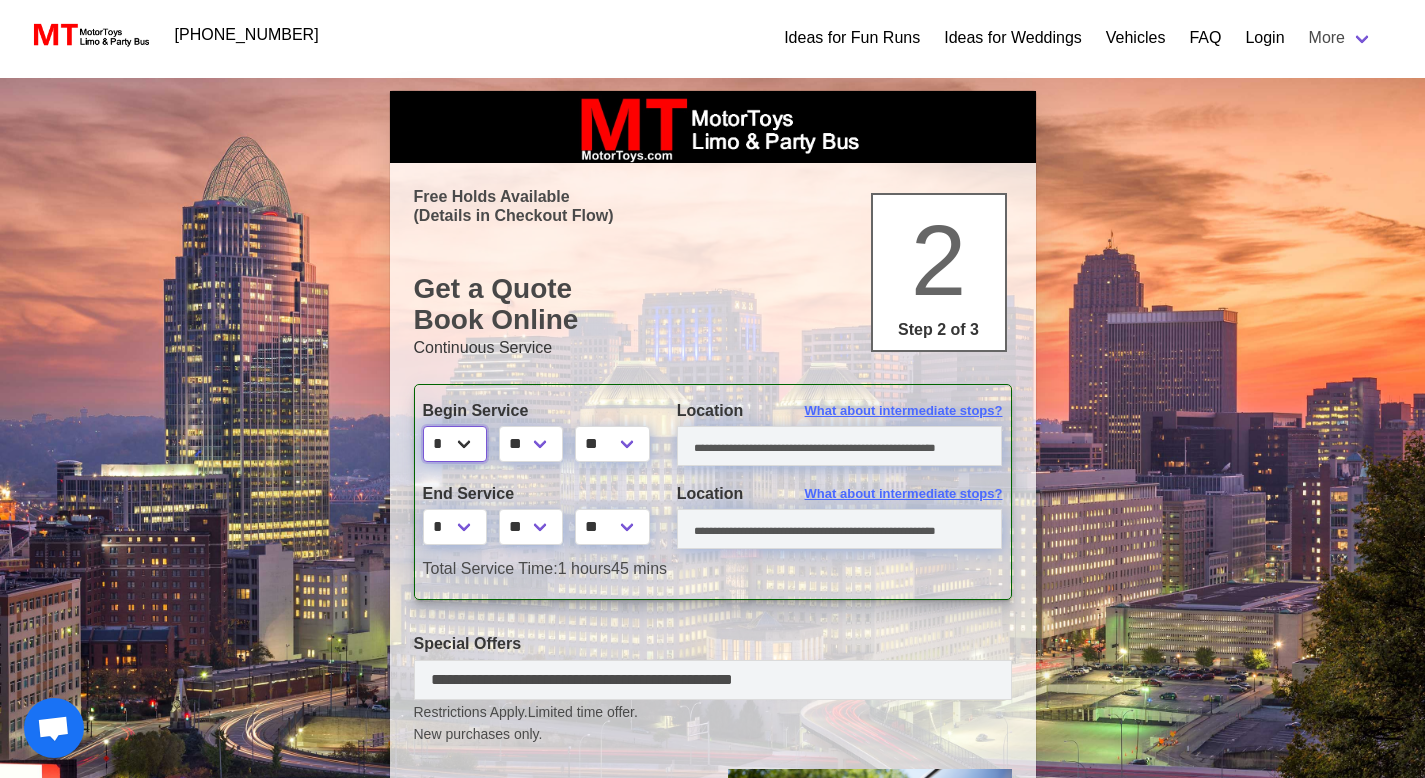 click on "* * * * * * * * * ** ** **" at bounding box center (455, 444) 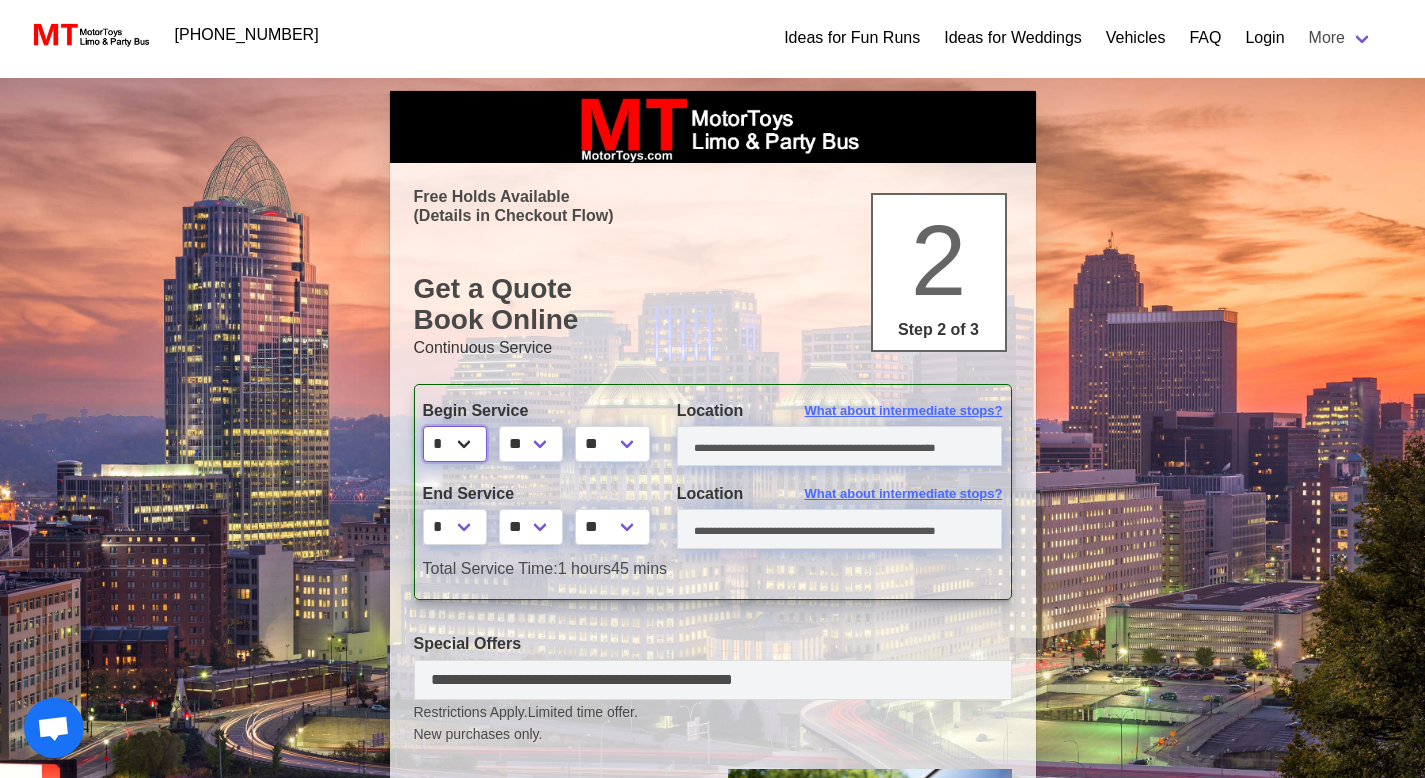 select on "*" 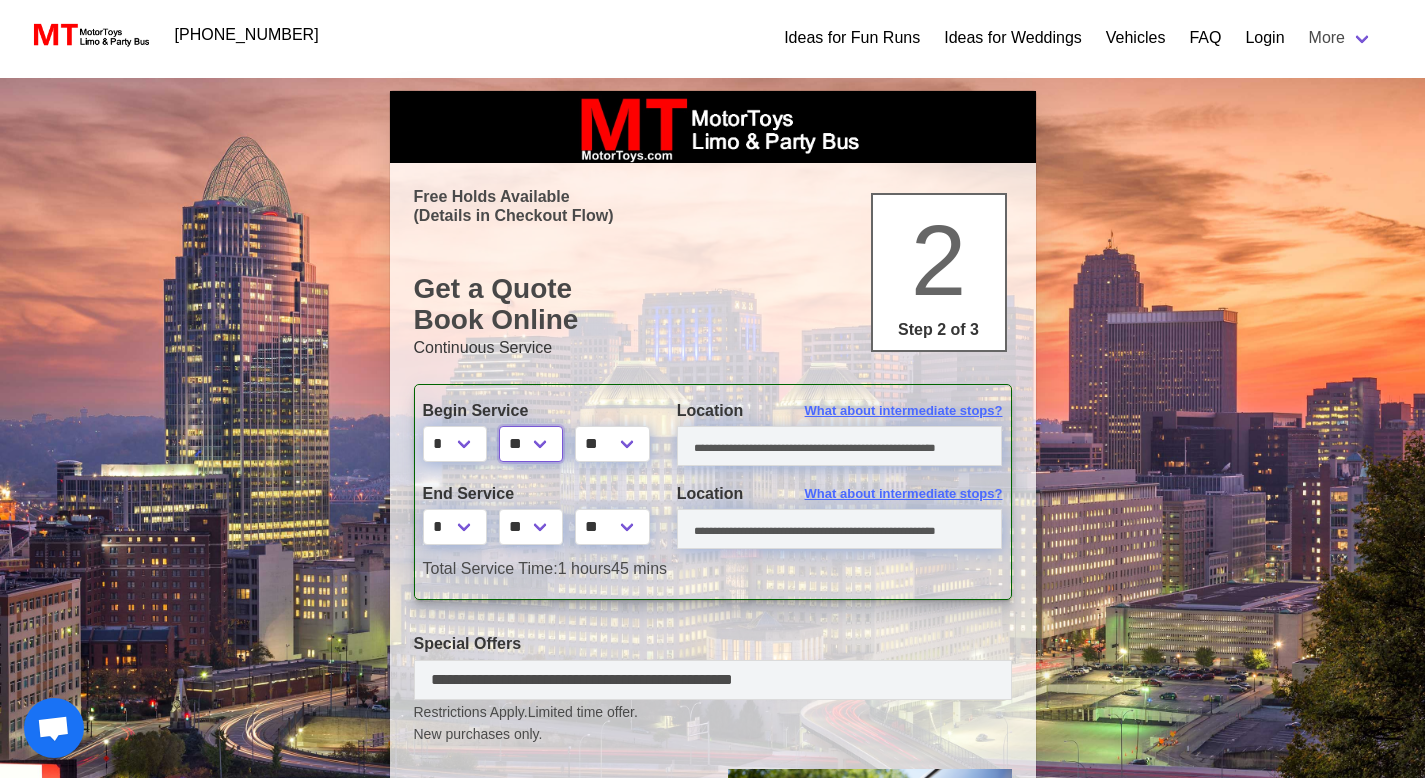 click on "** ** ** **" at bounding box center (531, 444) 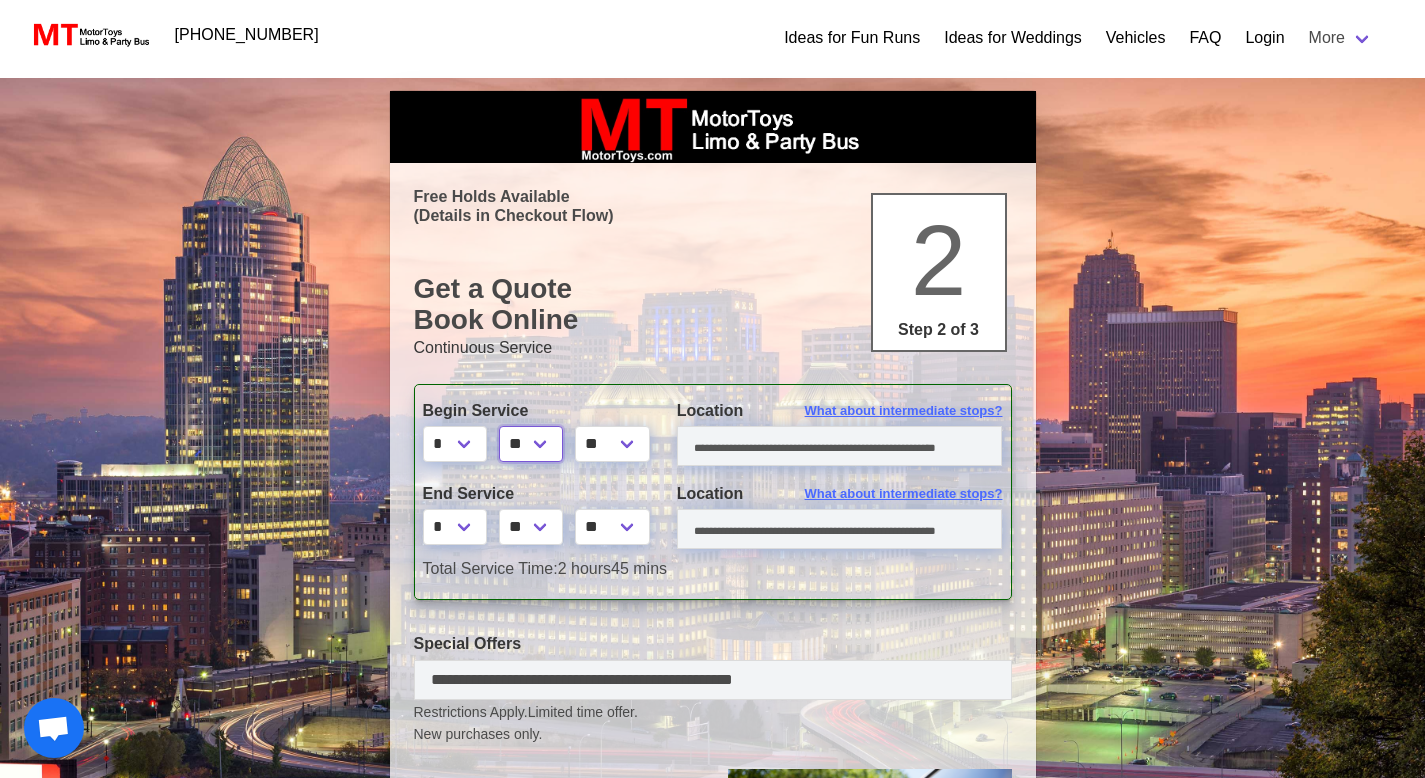 select on "**" 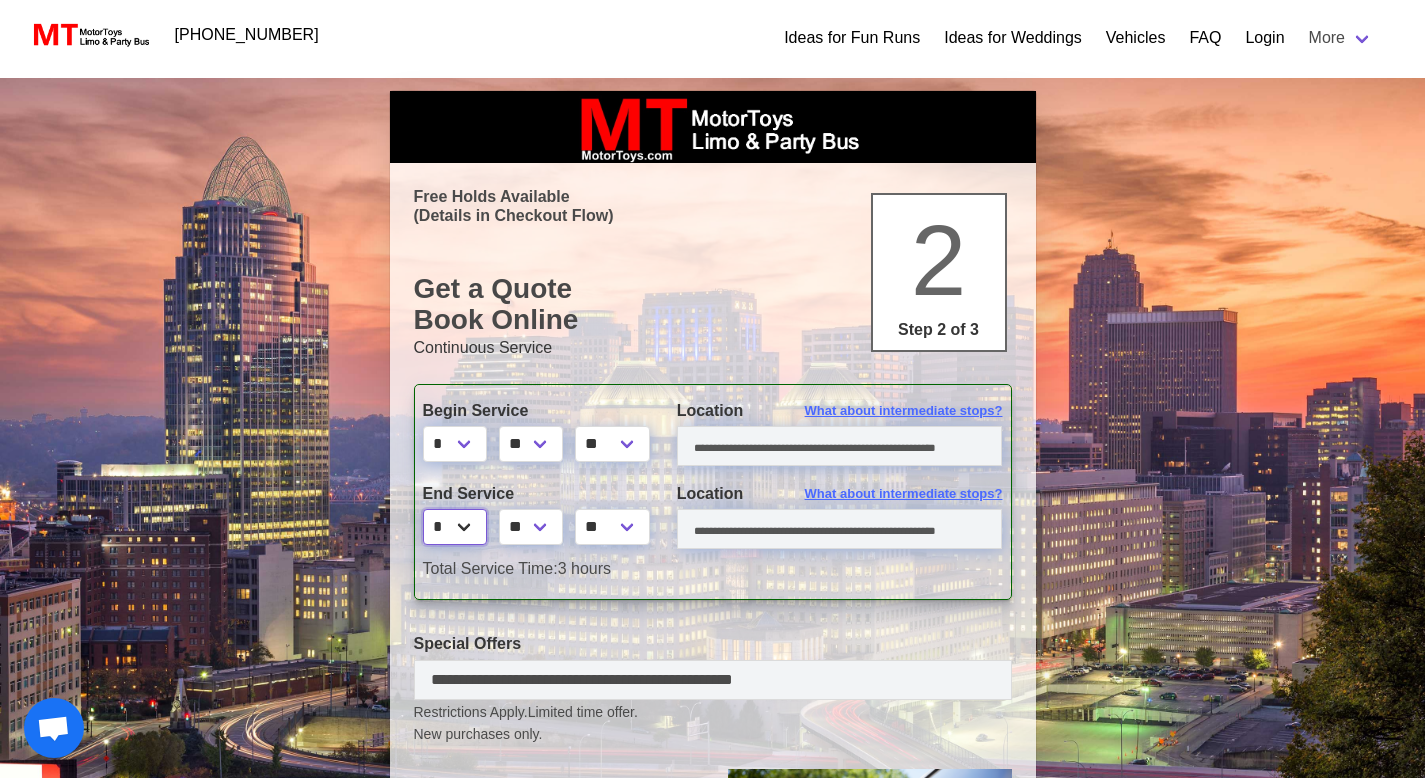 click on "* * * * * * * * * ** ** **" at bounding box center (455, 527) 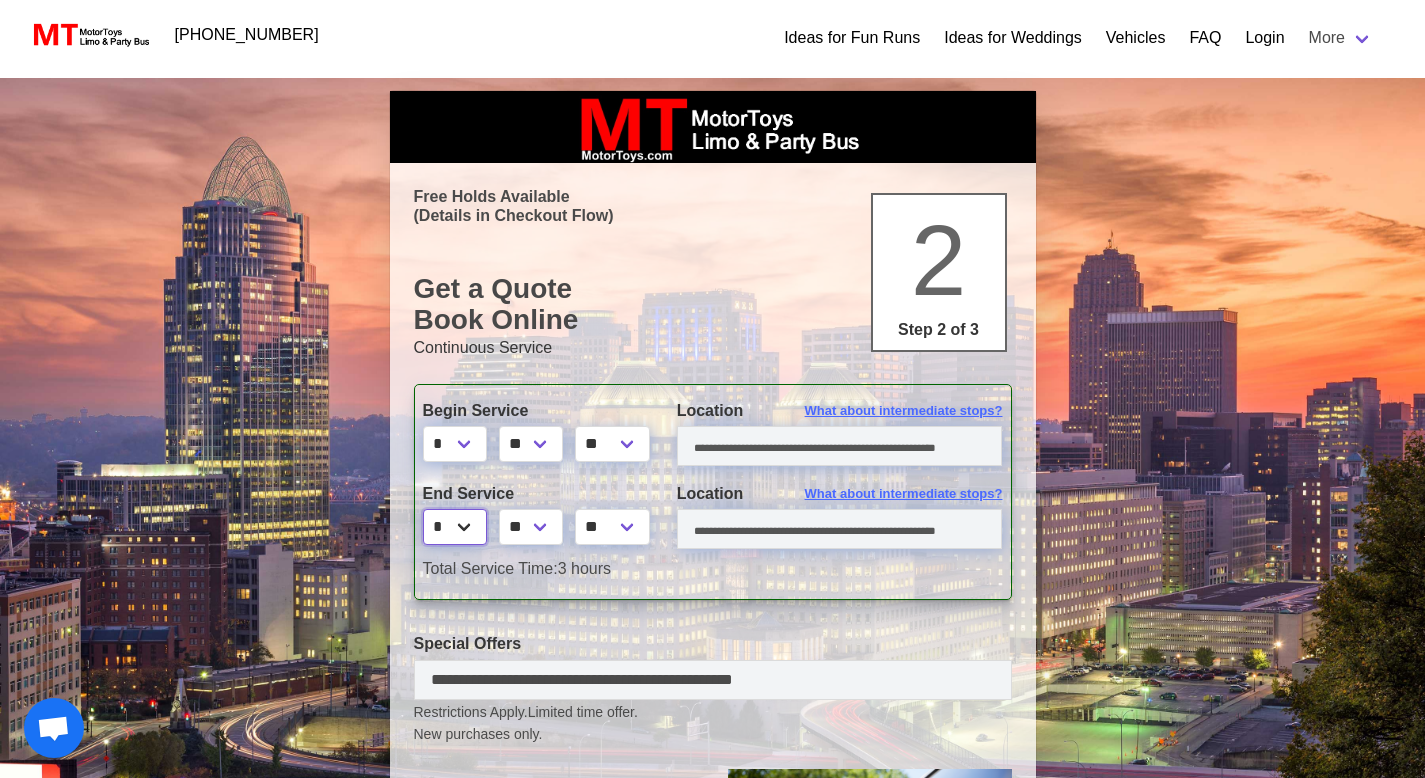 select on "*" 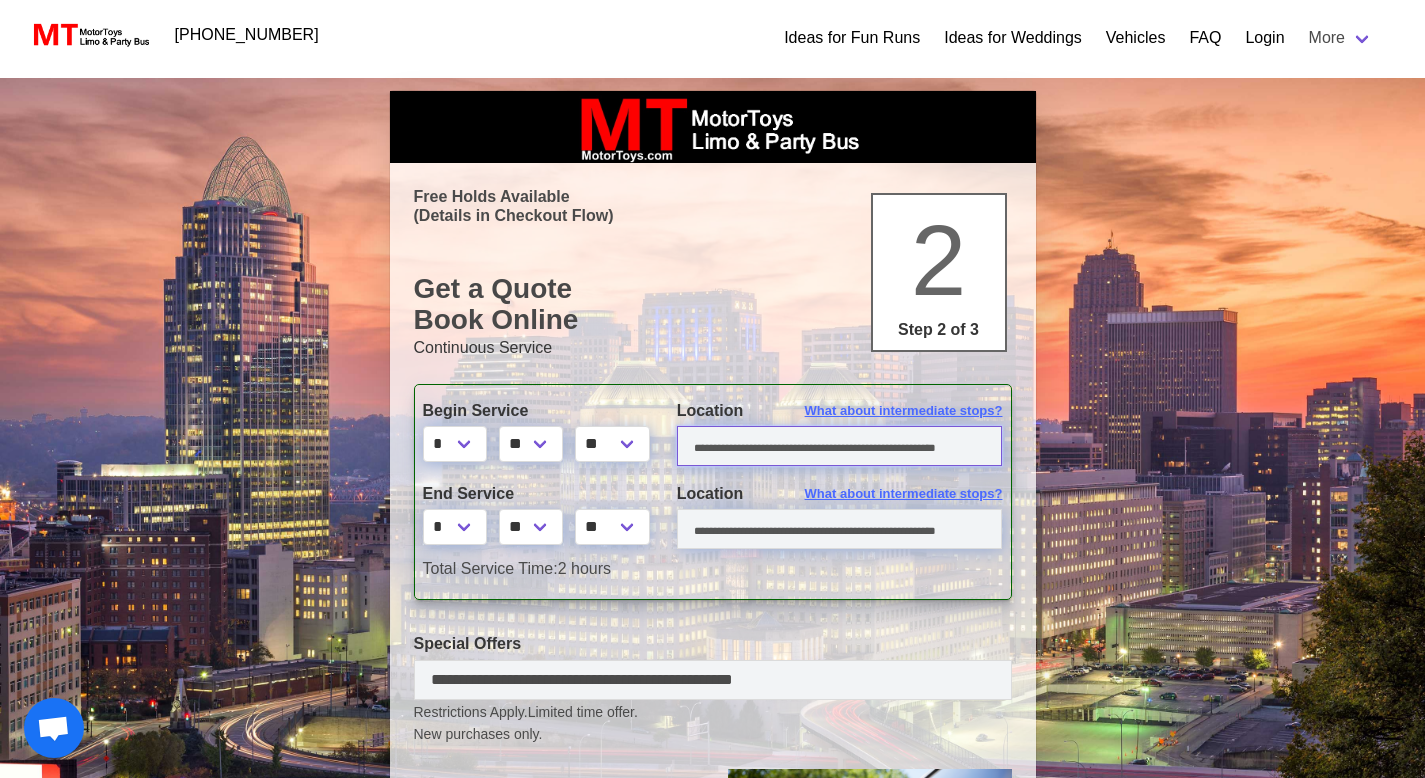 click at bounding box center [840, 446] 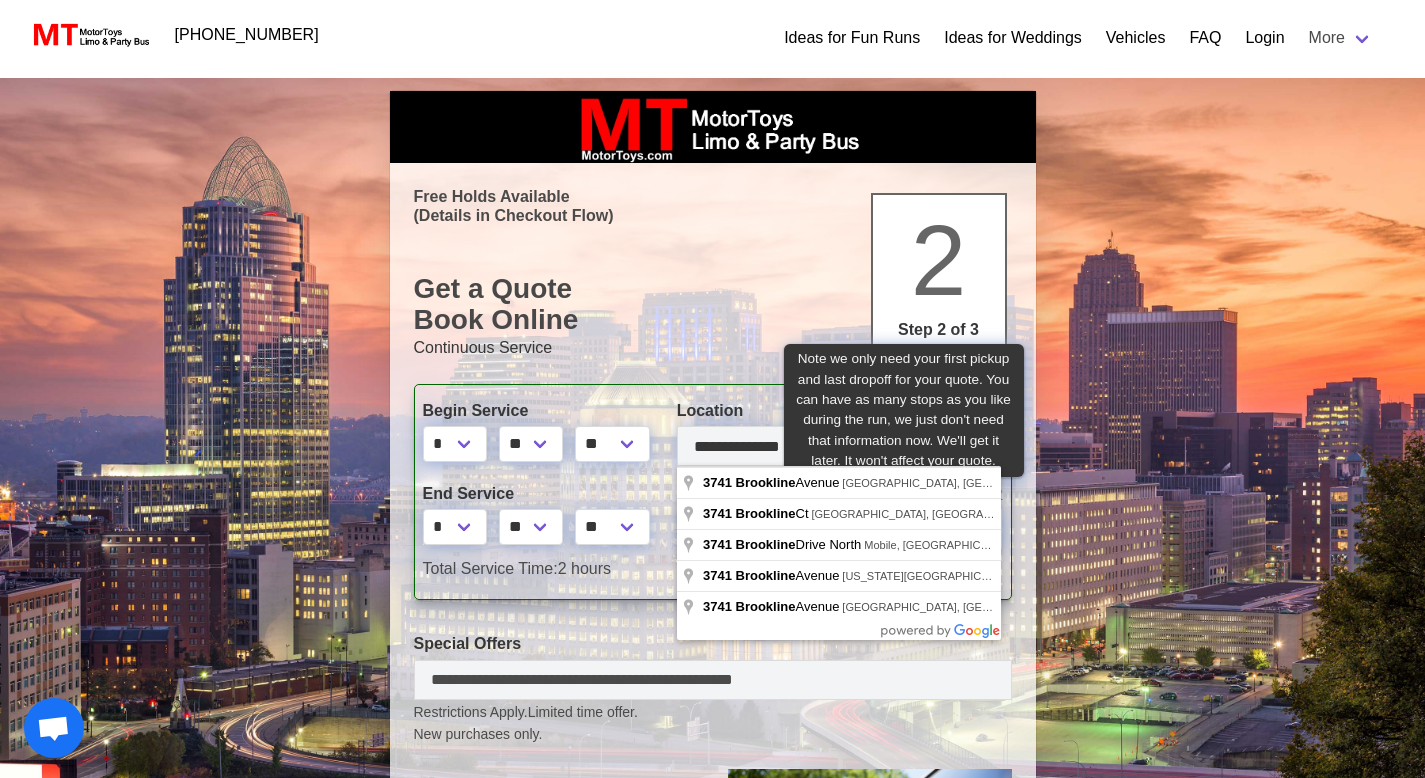 type on "**********" 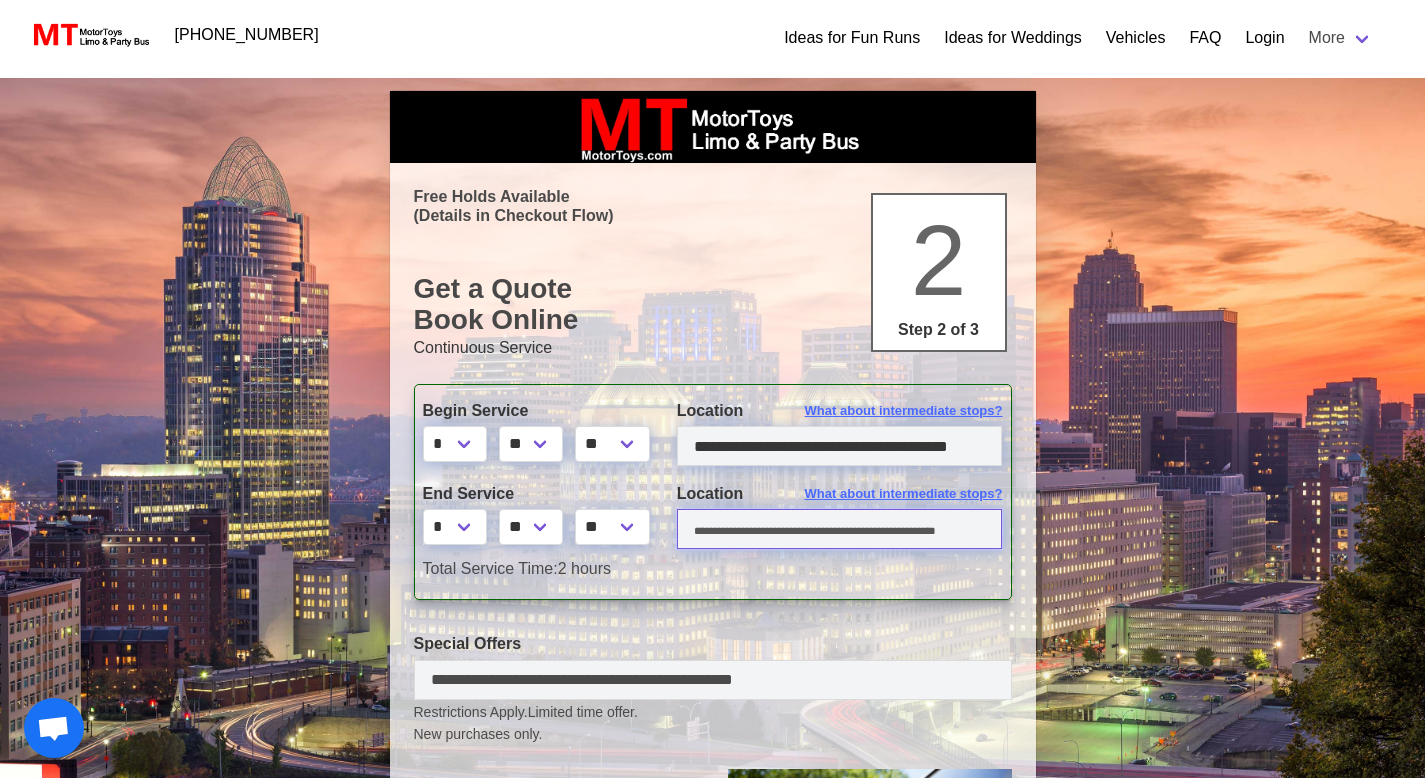 click at bounding box center [840, 529] 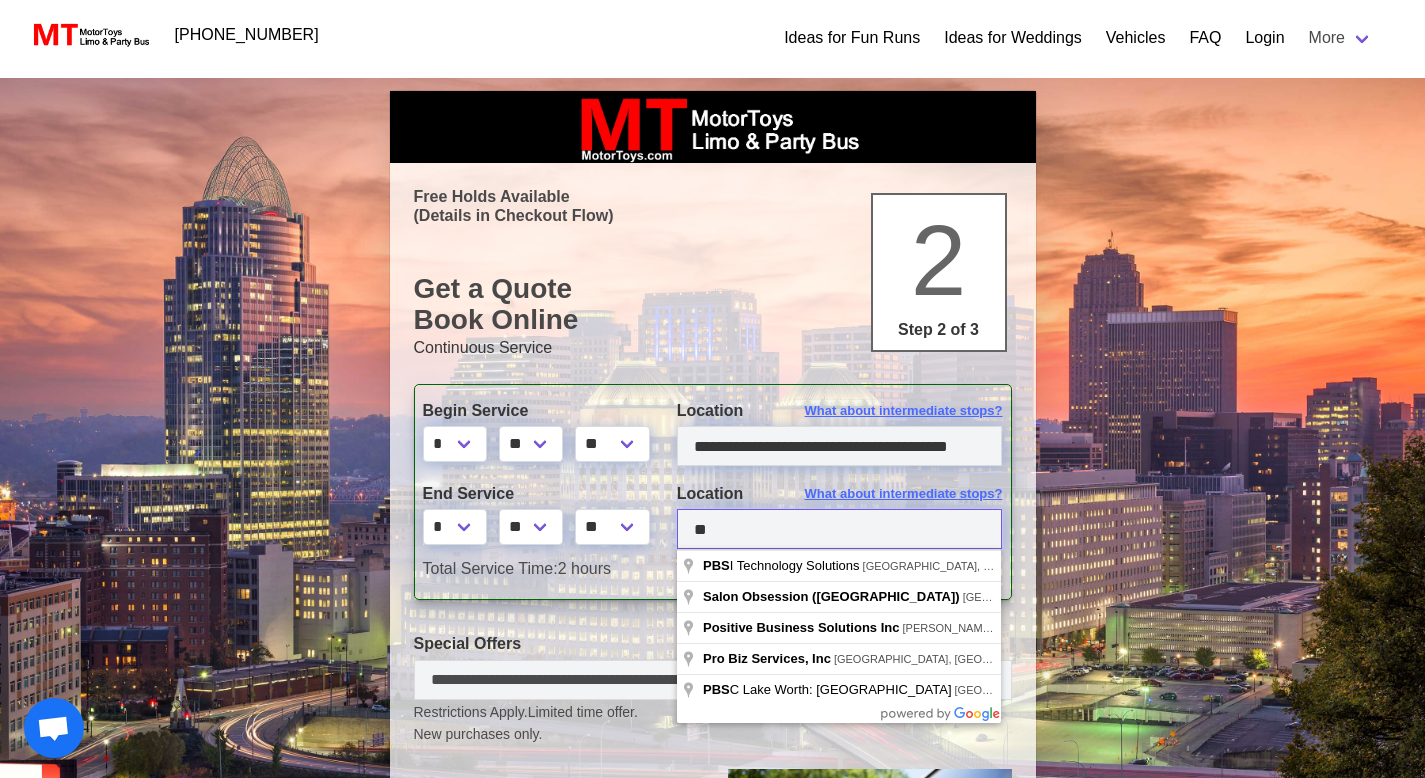 type on "*" 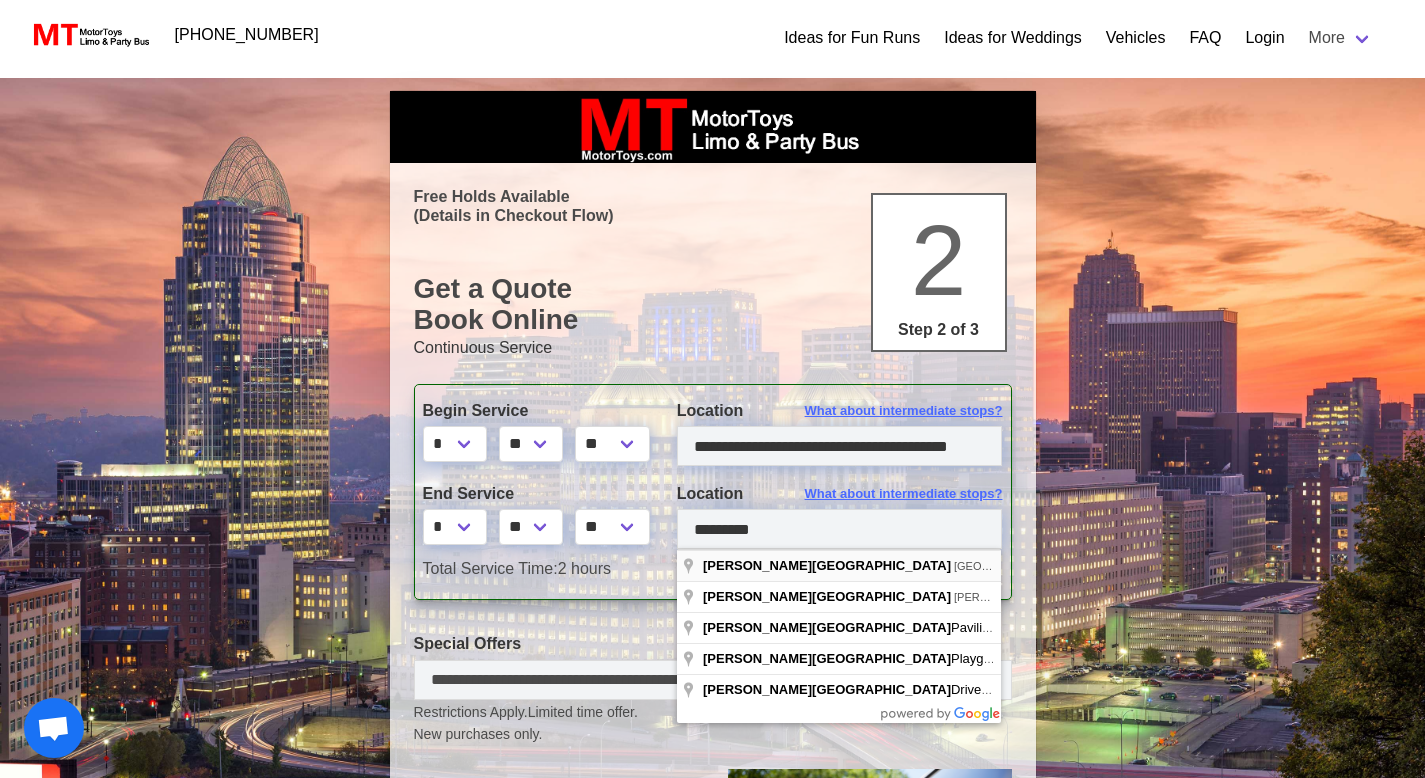 type on "**********" 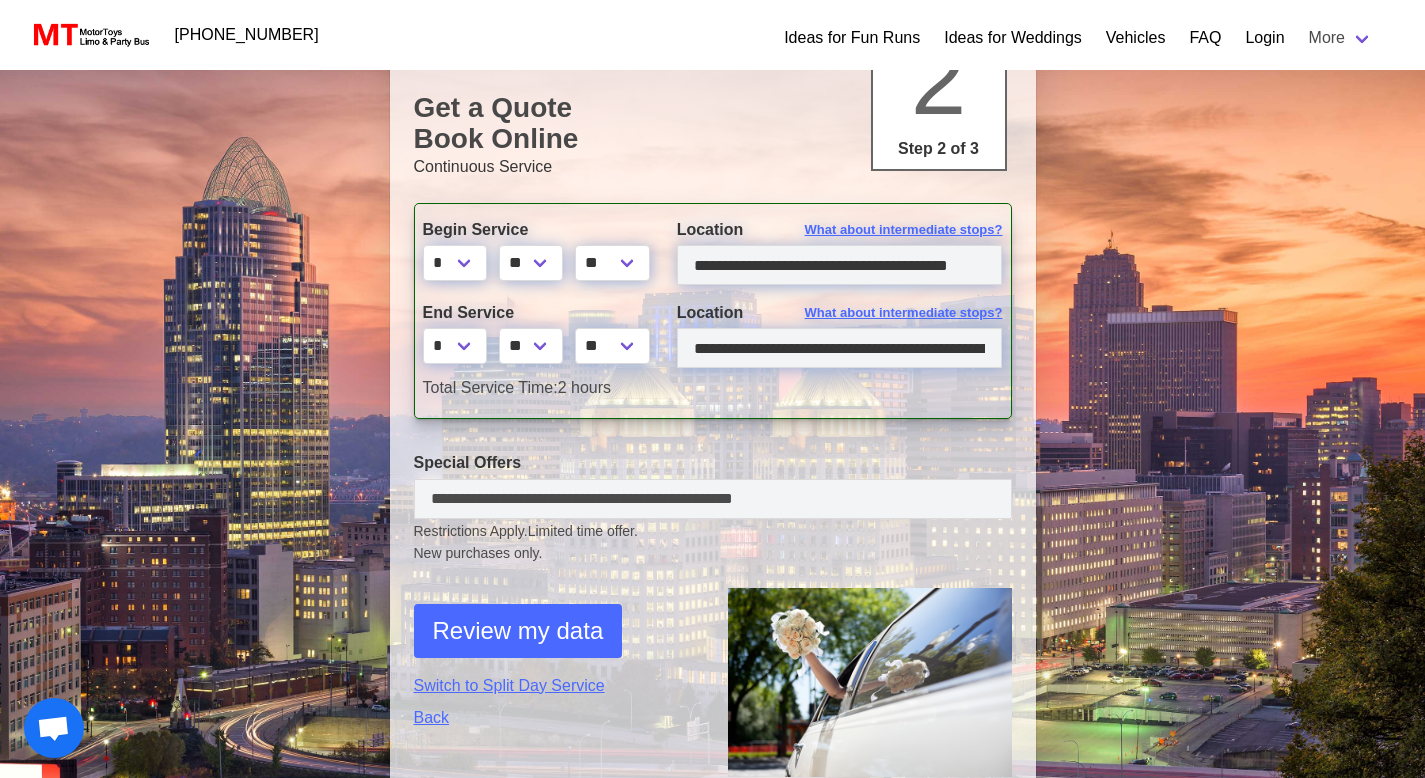 scroll, scrollTop: 183, scrollLeft: 0, axis: vertical 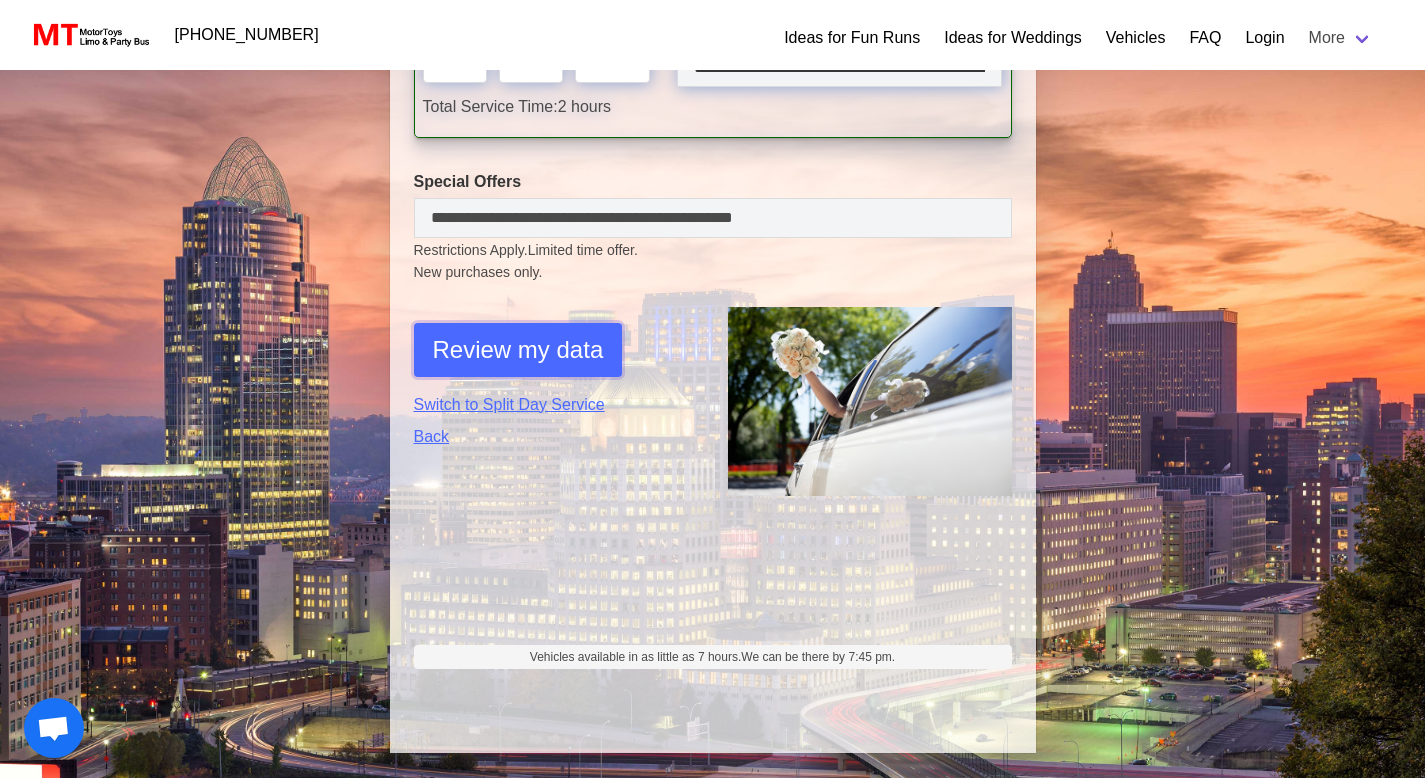 click on "Review my data" at bounding box center [518, 350] 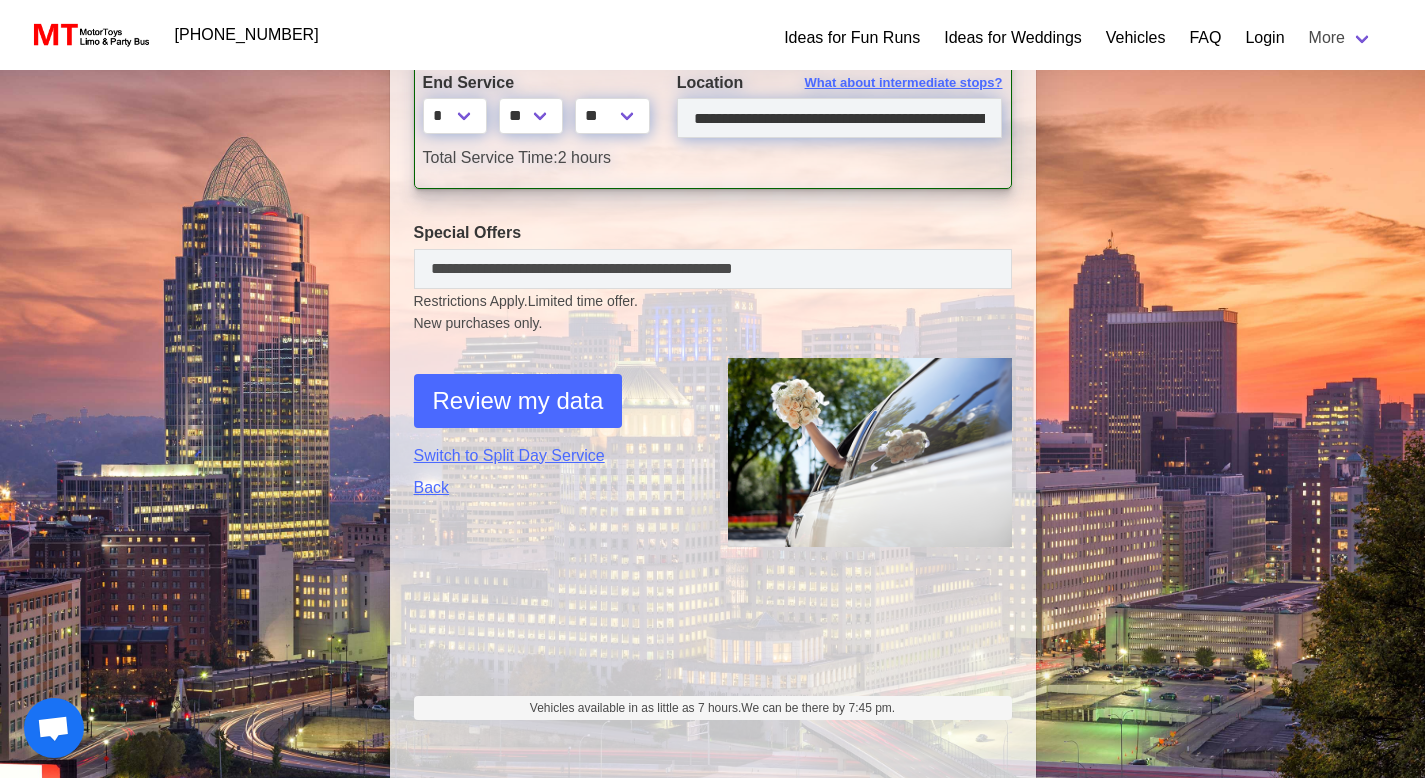 select on "*" 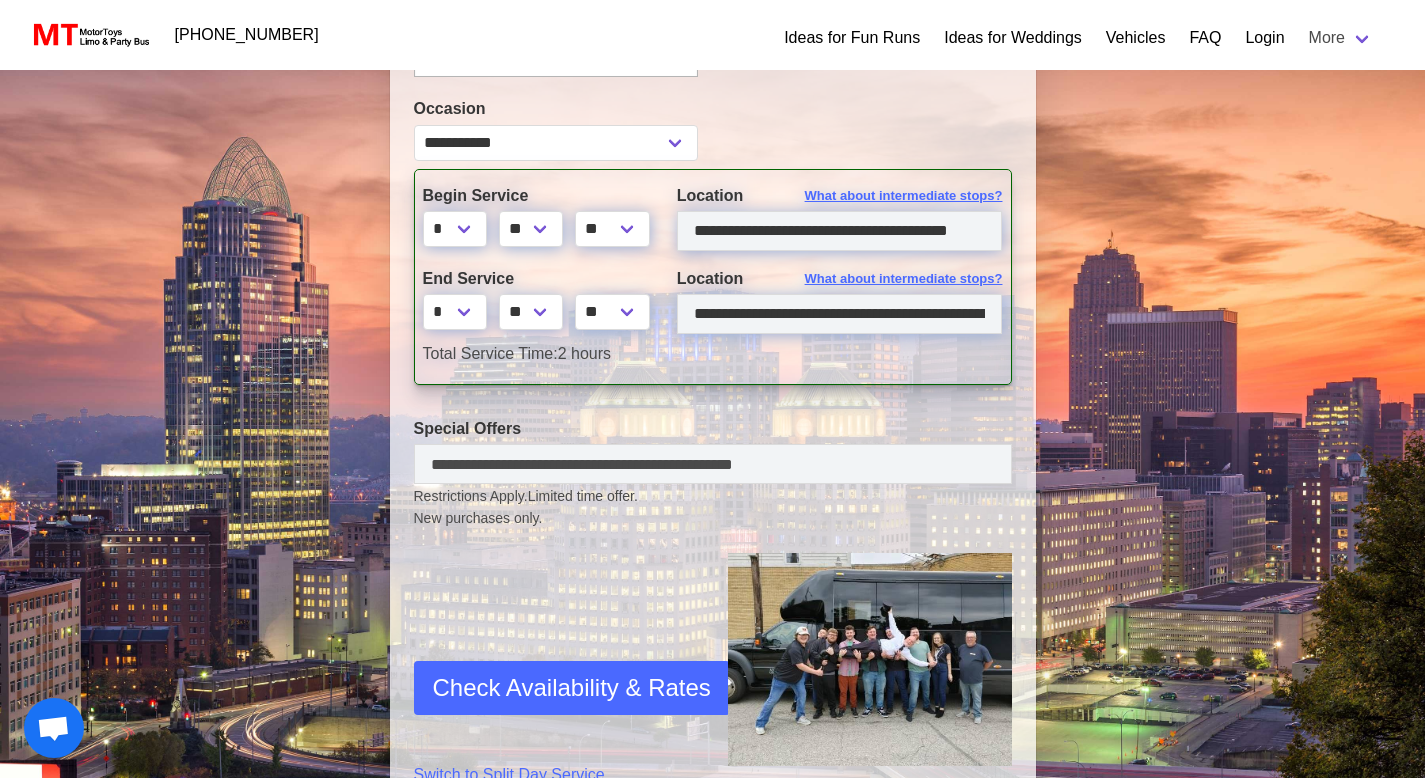 scroll, scrollTop: 409, scrollLeft: 0, axis: vertical 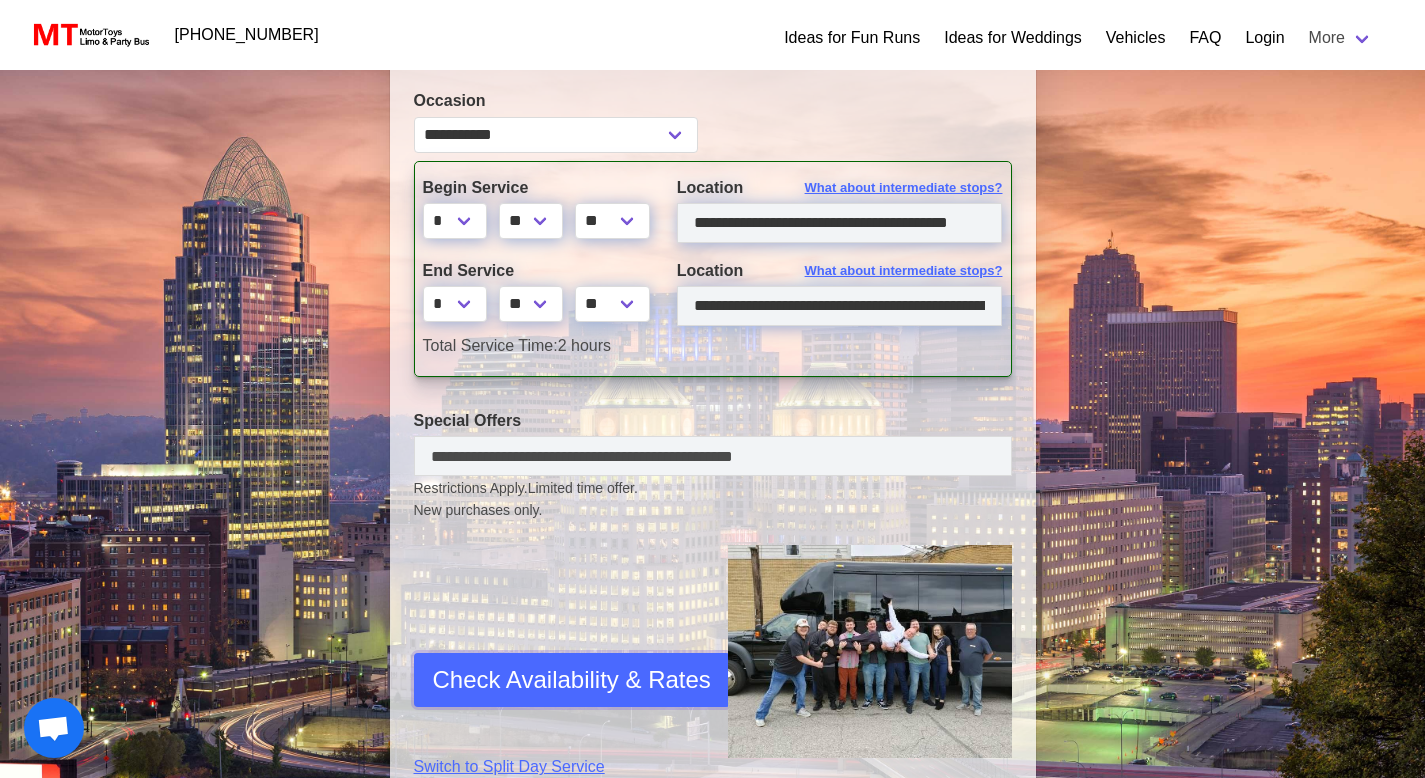 click on "Check Availability & Rates" at bounding box center [572, 680] 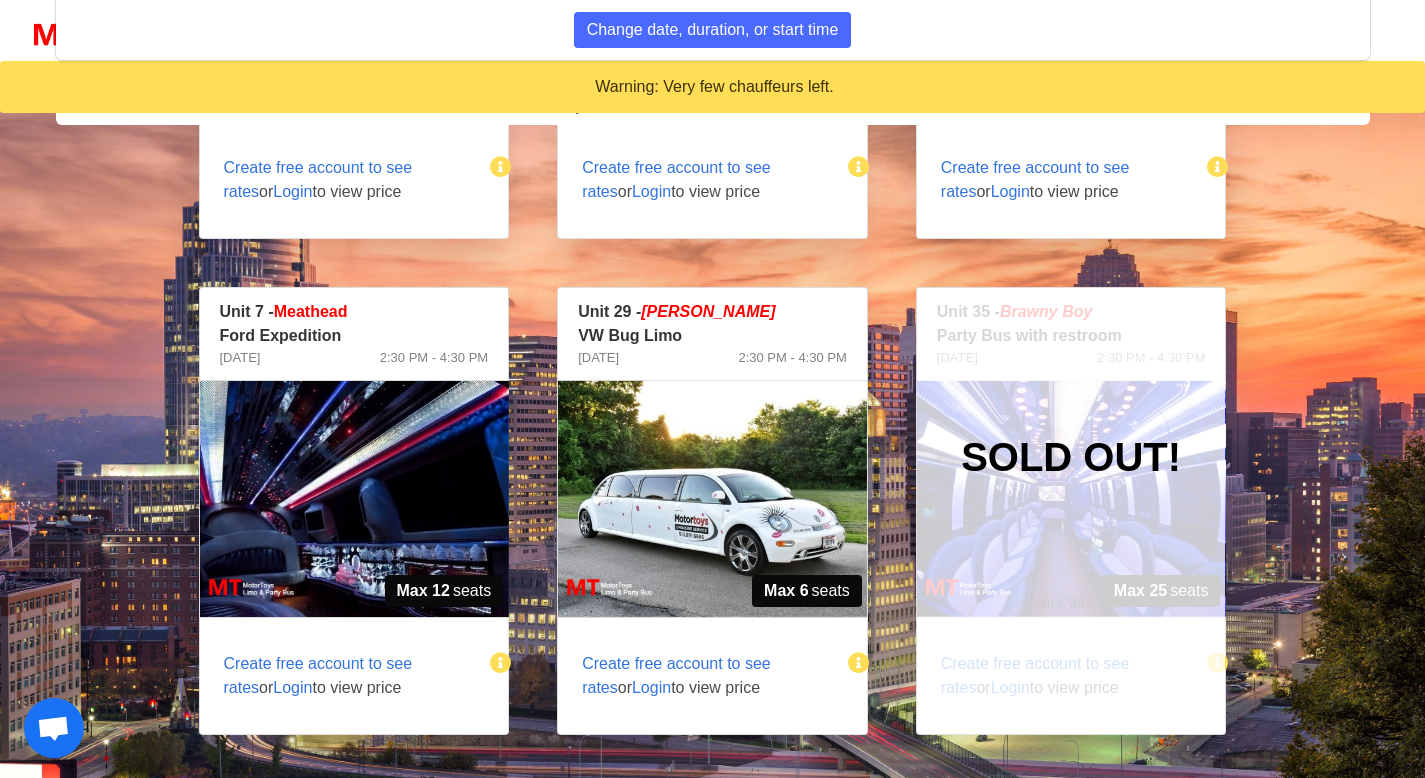 scroll, scrollTop: 1003, scrollLeft: 0, axis: vertical 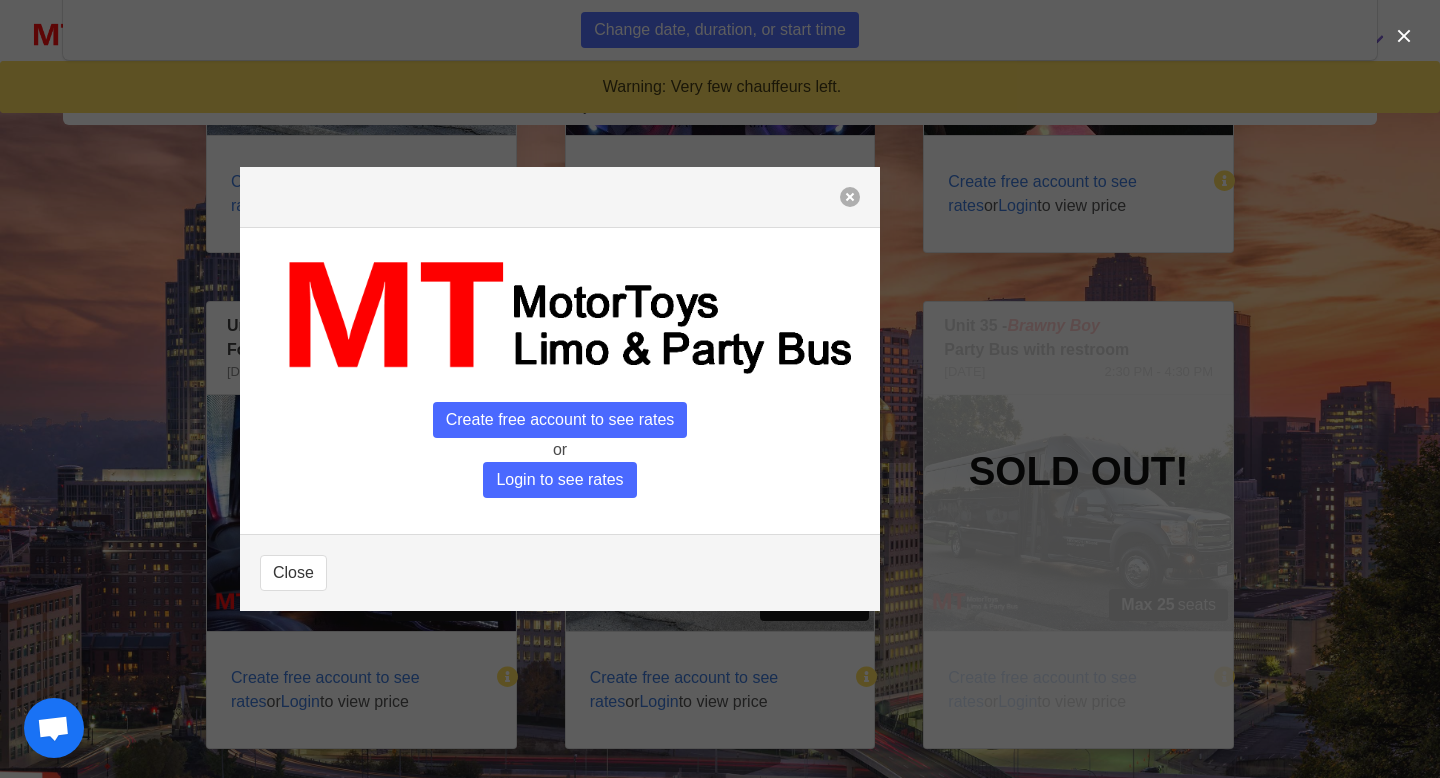 click at bounding box center (850, 197) 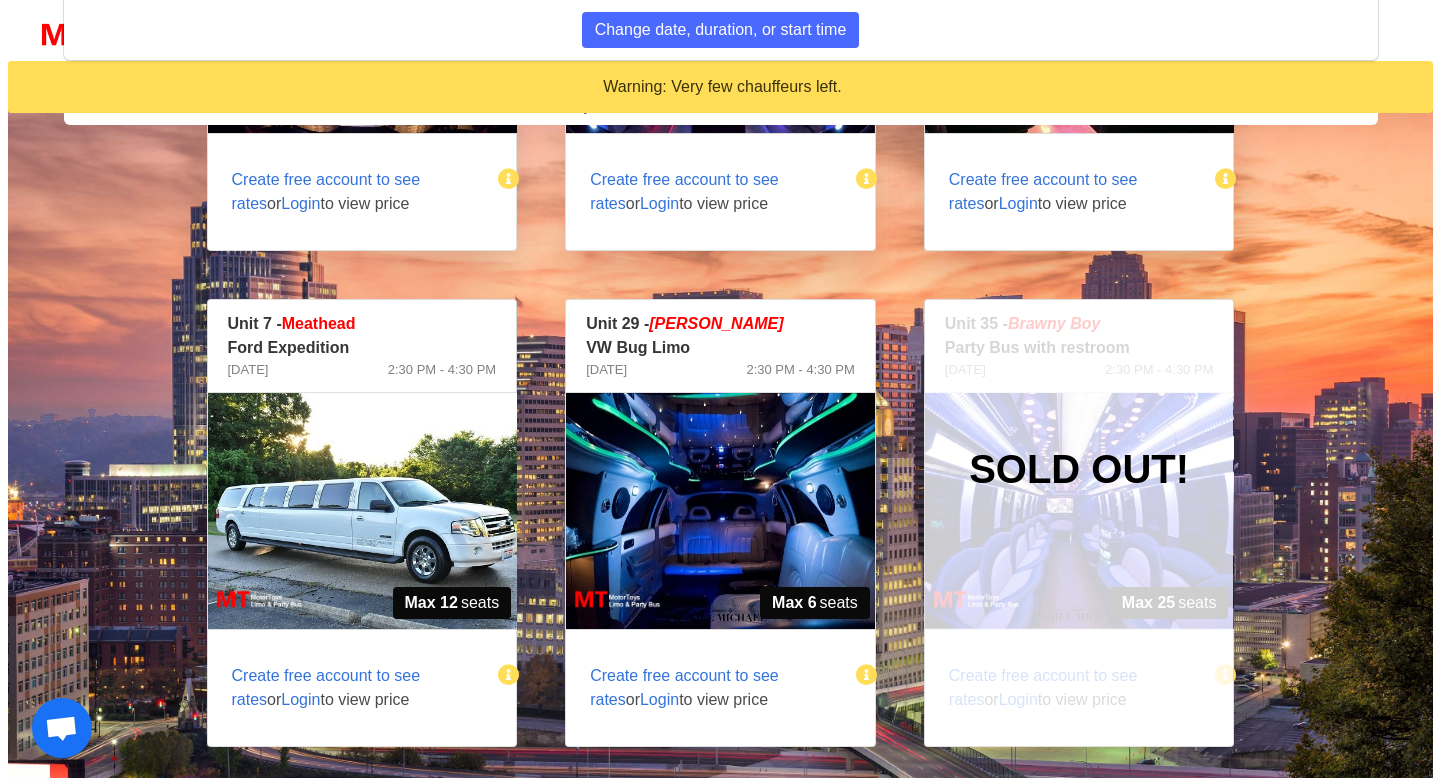 scroll, scrollTop: 1179, scrollLeft: 0, axis: vertical 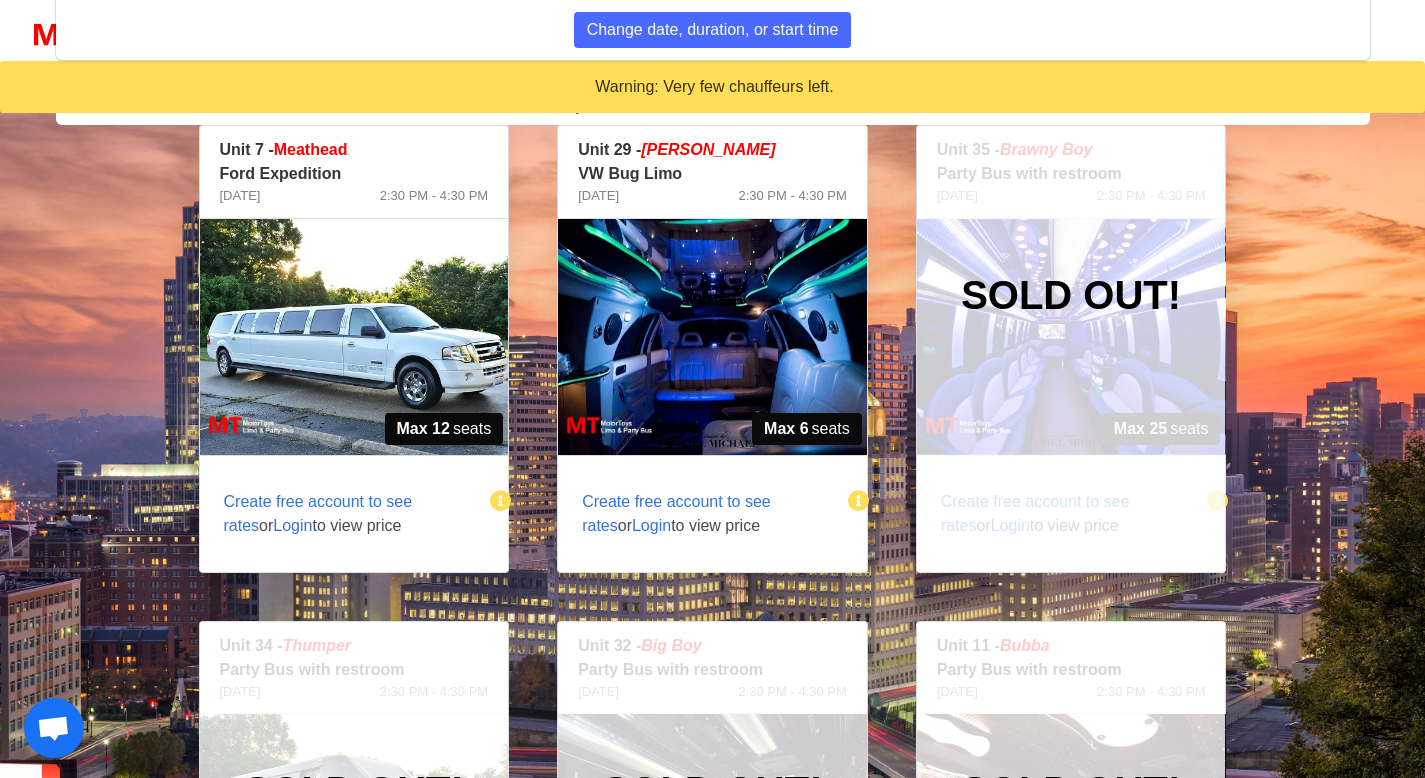 click at bounding box center (354, 337) 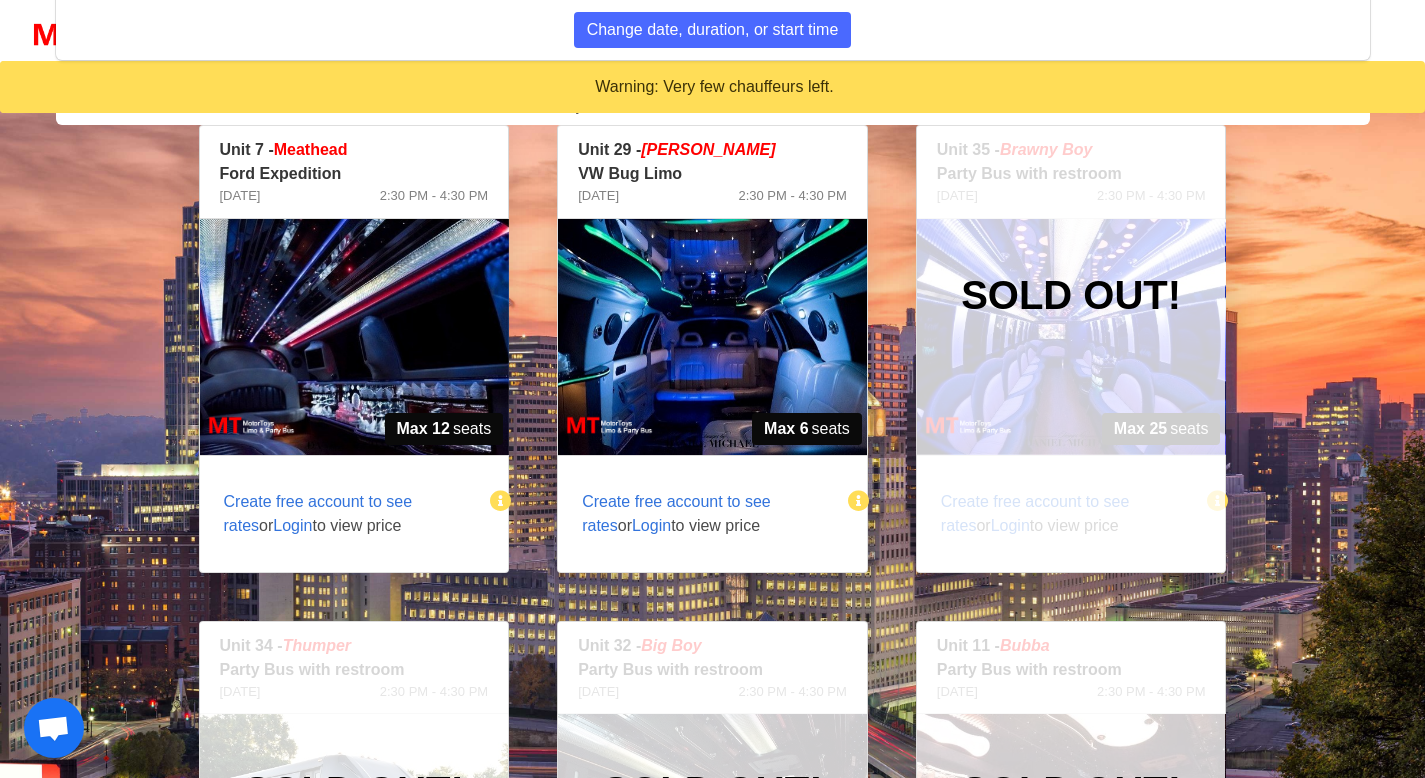 click on "Create free account to see rates" at bounding box center (318, 513) 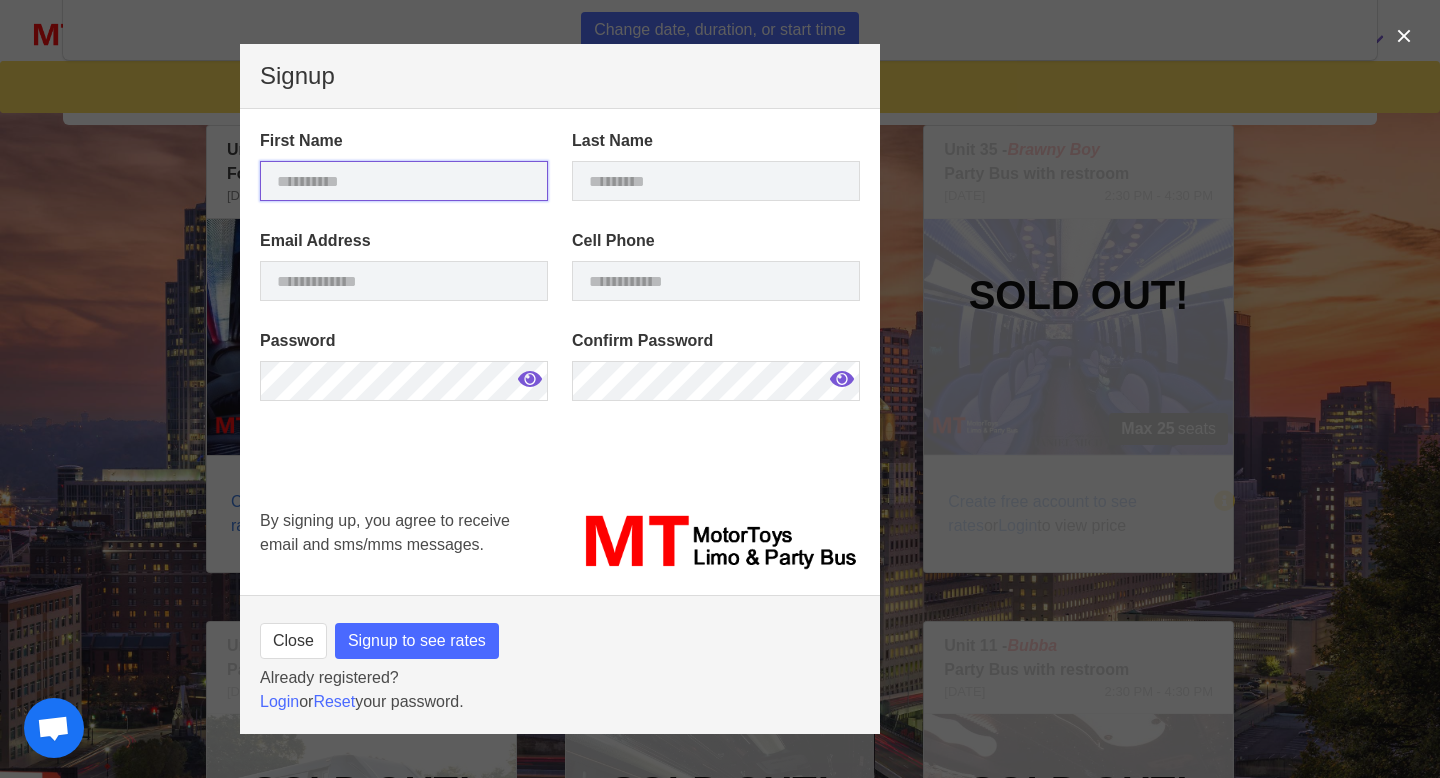 click at bounding box center (404, 181) 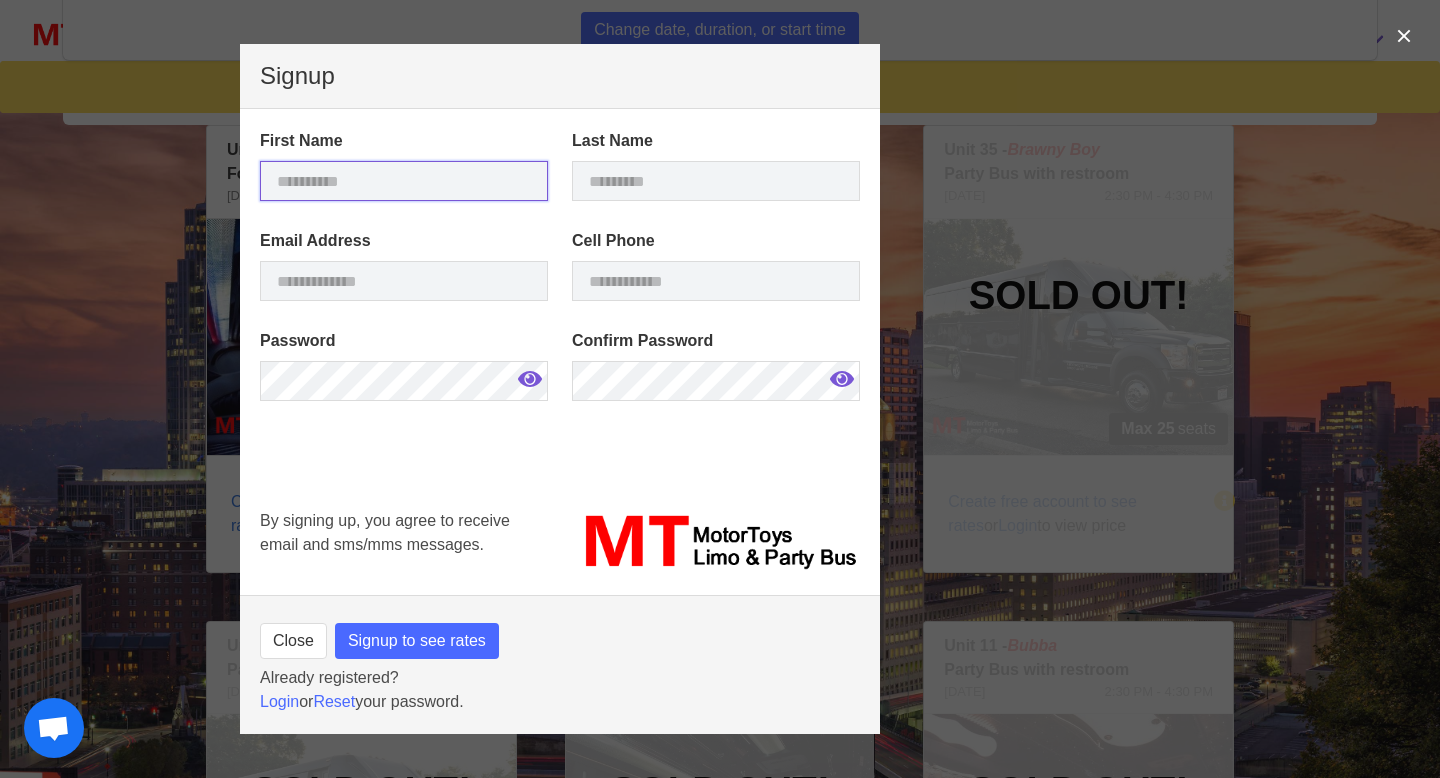 type on "*****" 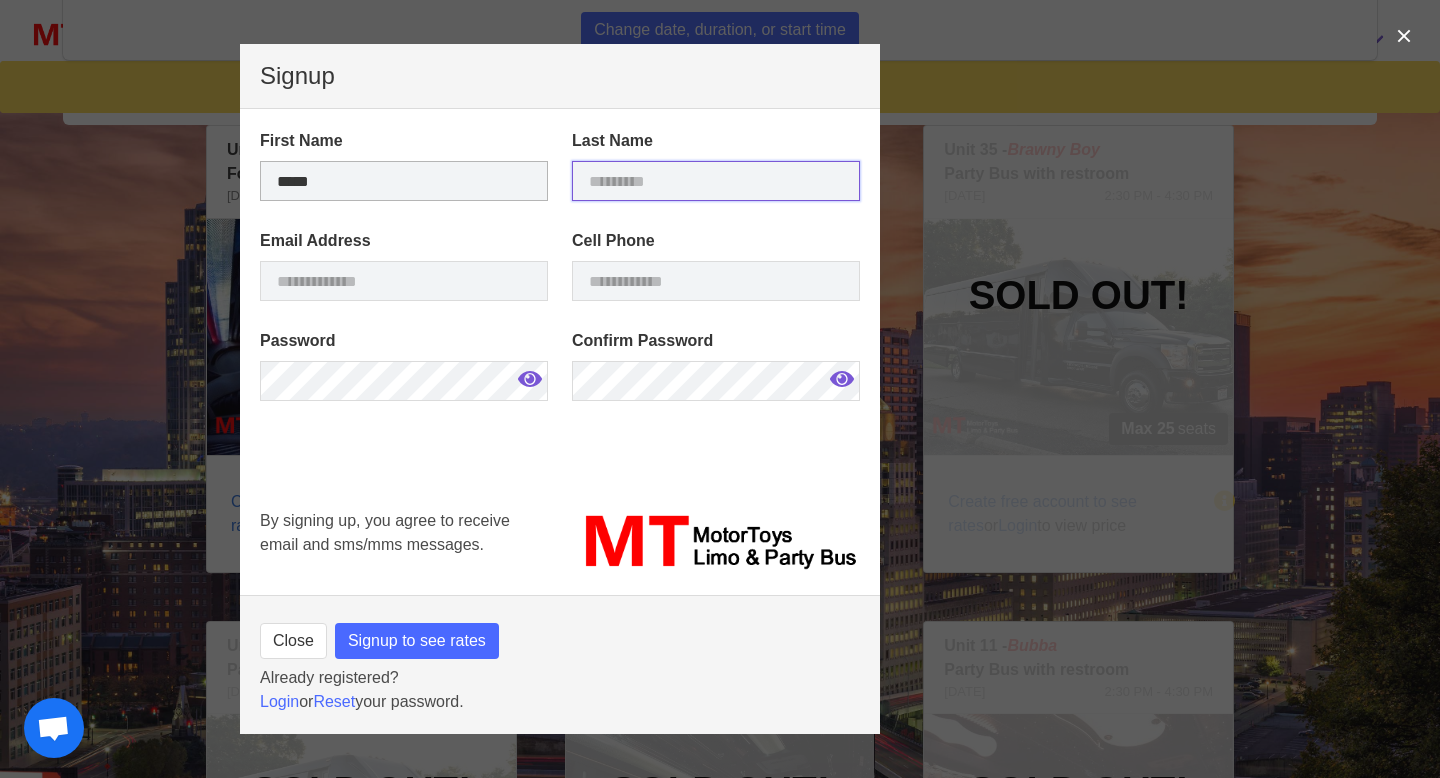 type on "*******" 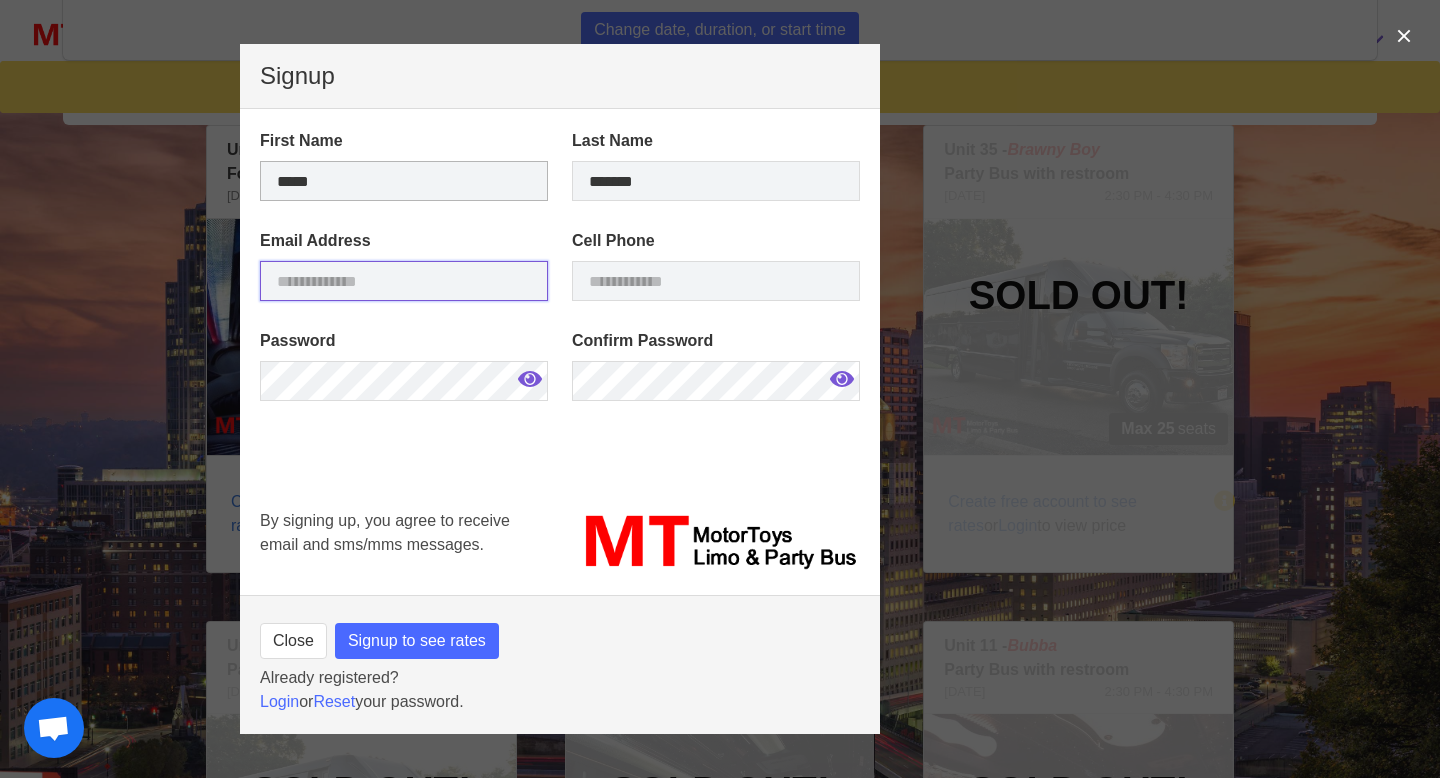 type on "**********" 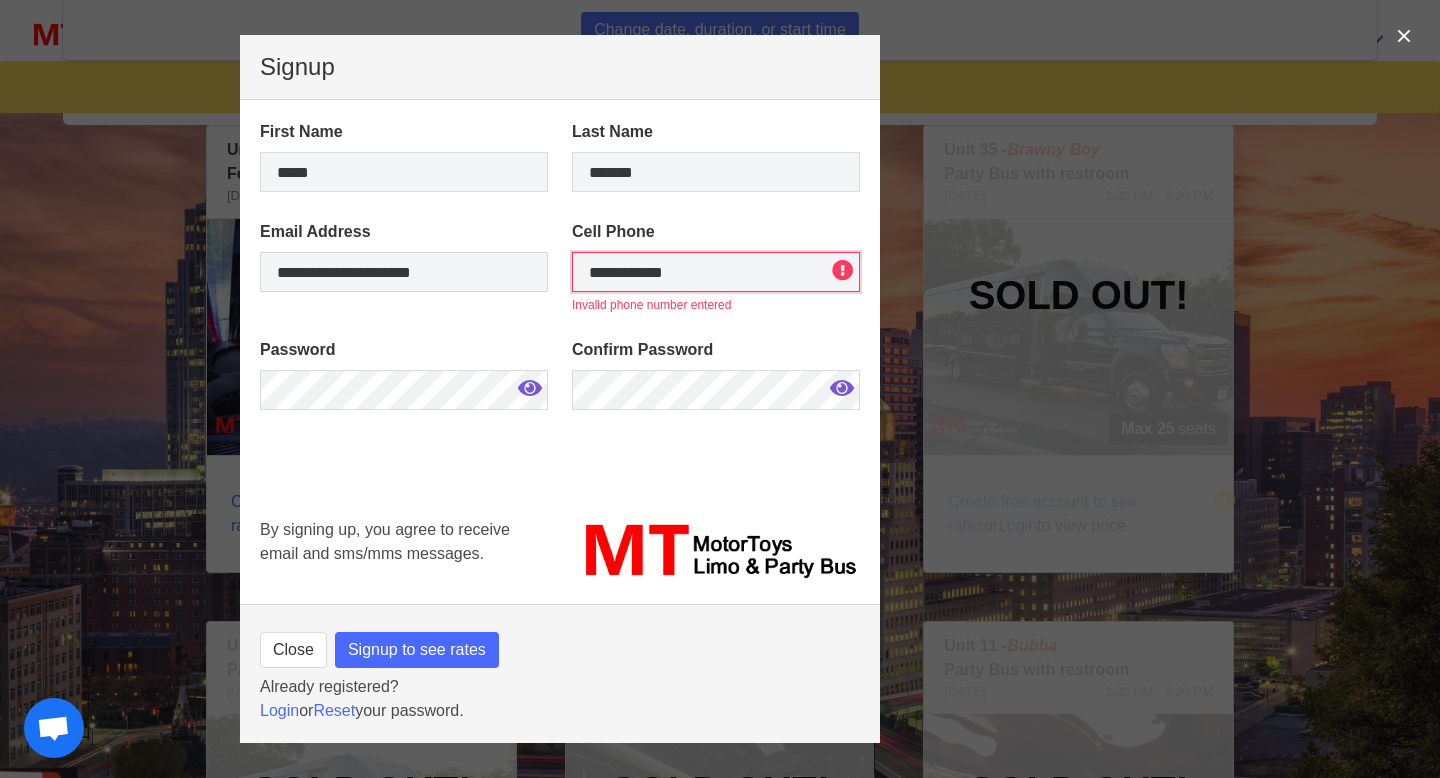 click on "**********" at bounding box center (716, 272) 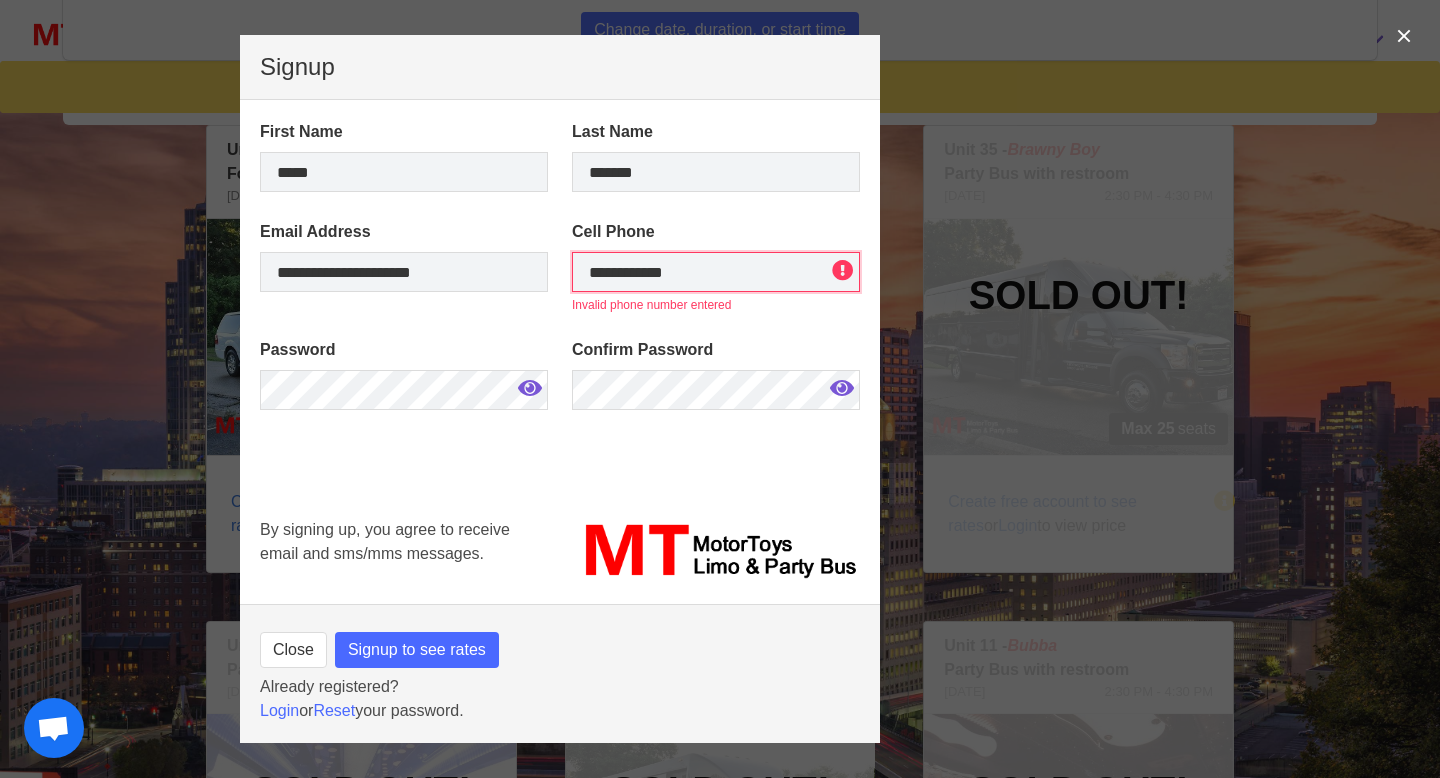 drag, startPoint x: 705, startPoint y: 262, endPoint x: 571, endPoint y: 276, distance: 134.72935 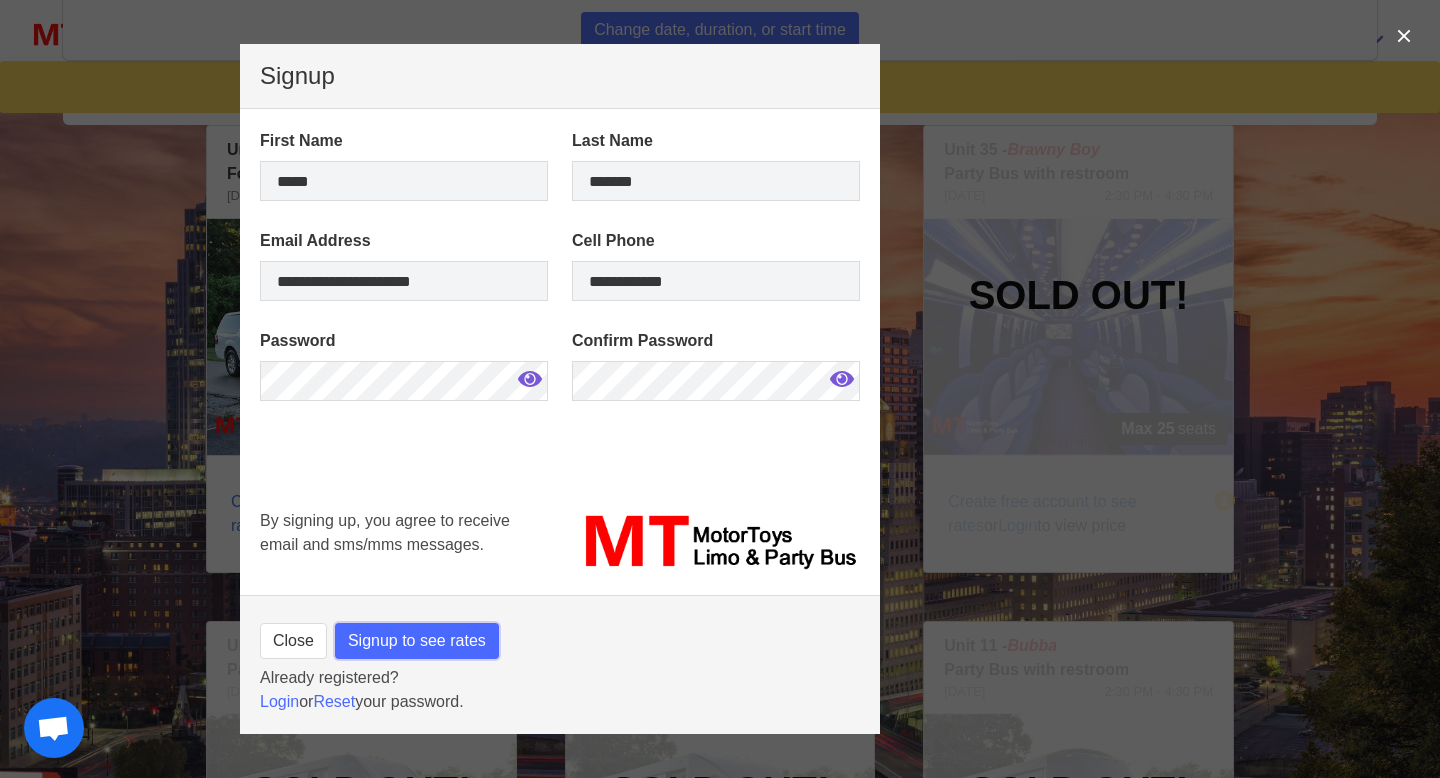 click on "Signup to see rates" at bounding box center [417, 641] 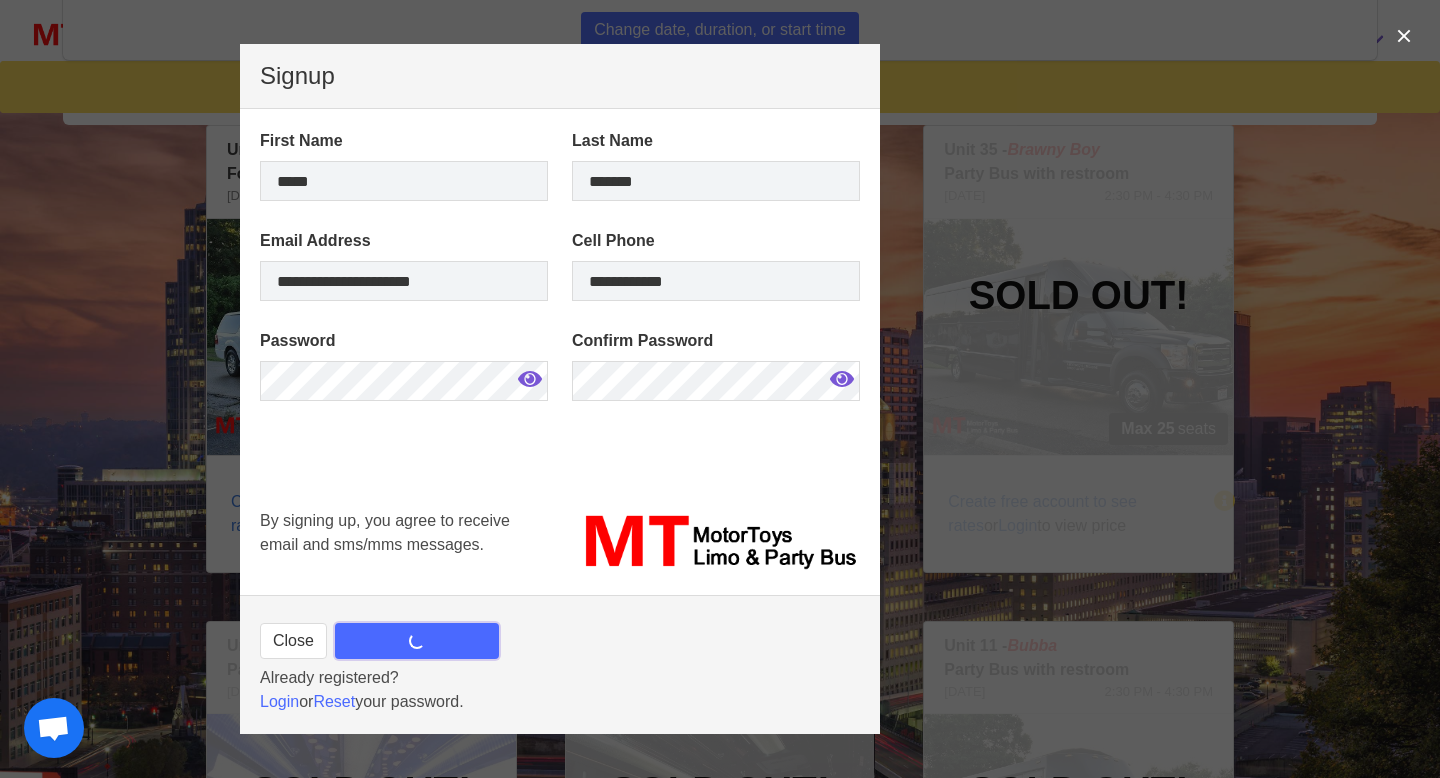 scroll, scrollTop: 1155, scrollLeft: 0, axis: vertical 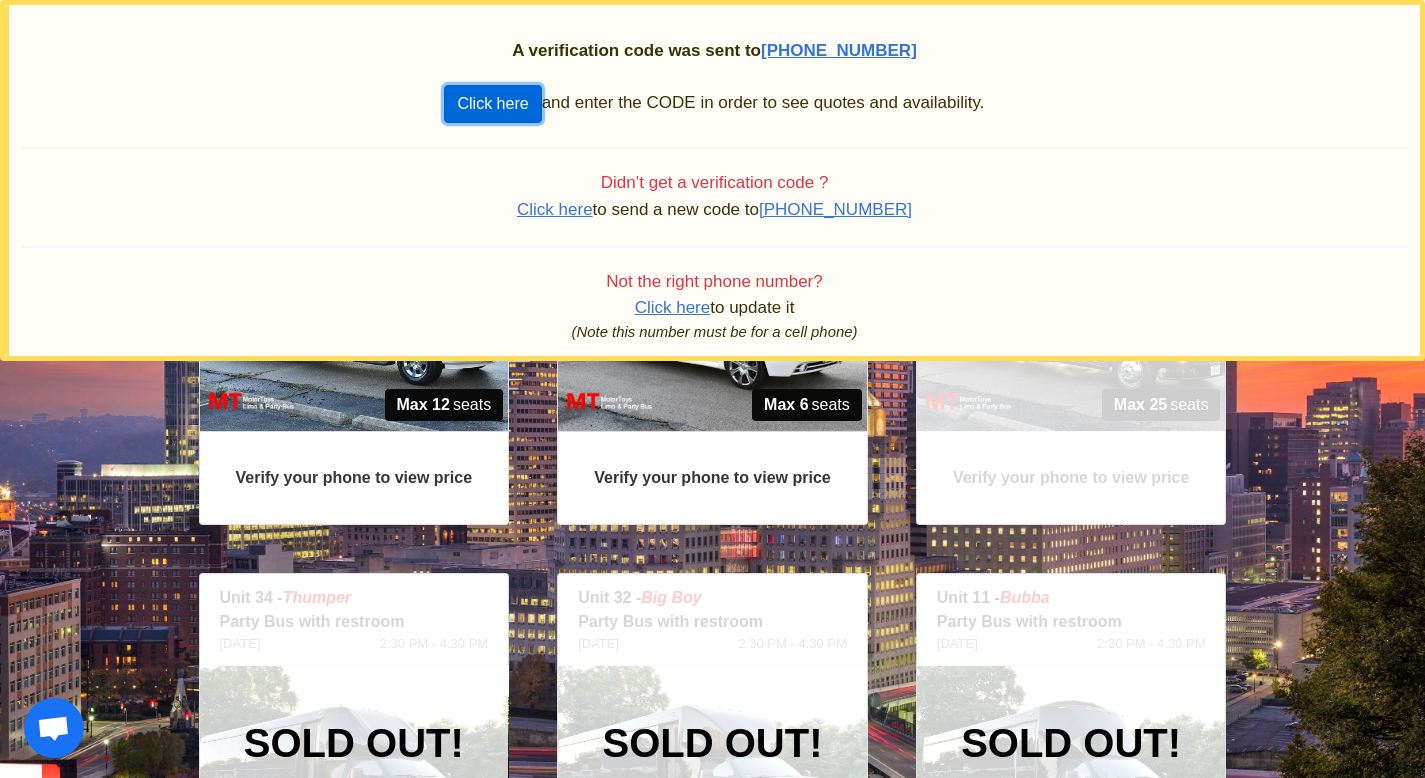 click on "Click here" at bounding box center [492, 104] 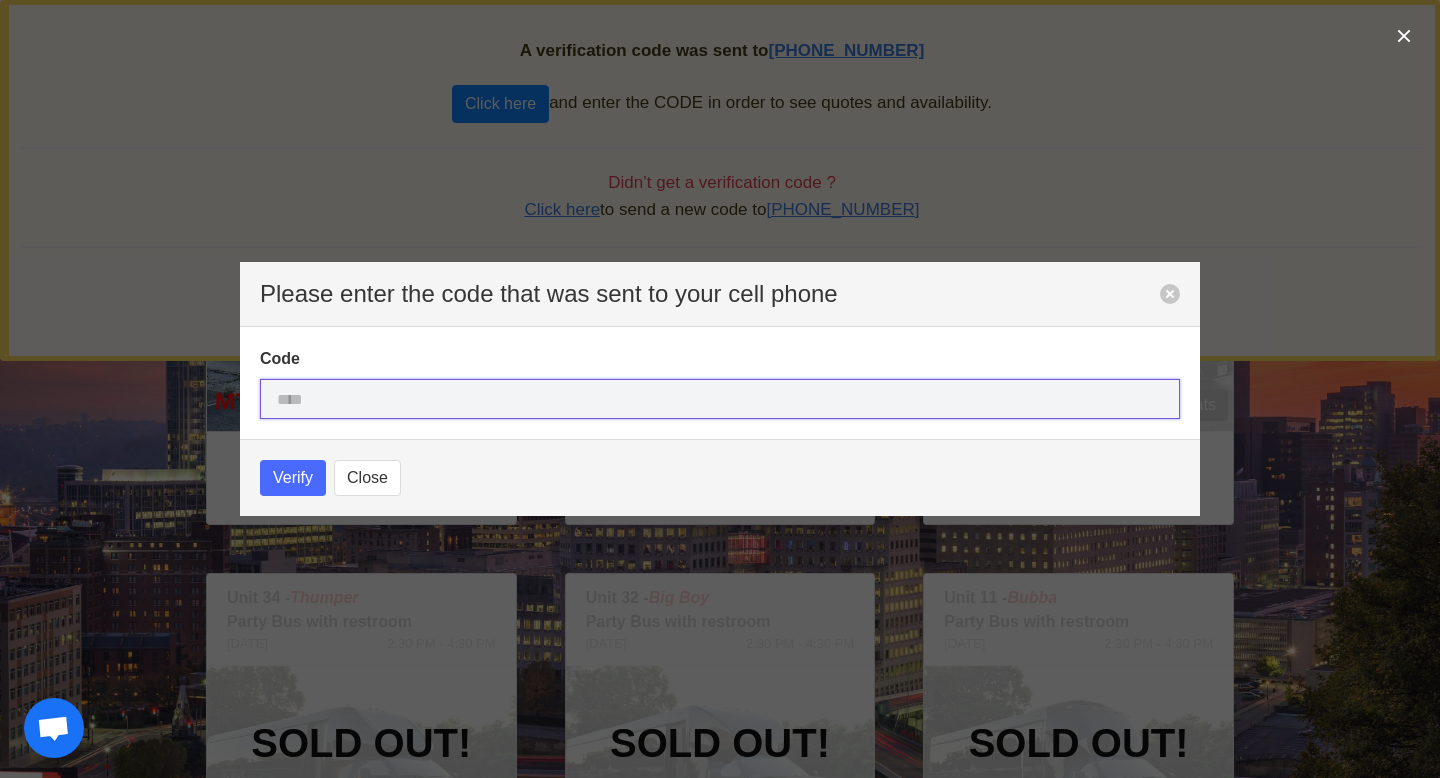 click at bounding box center [720, 399] 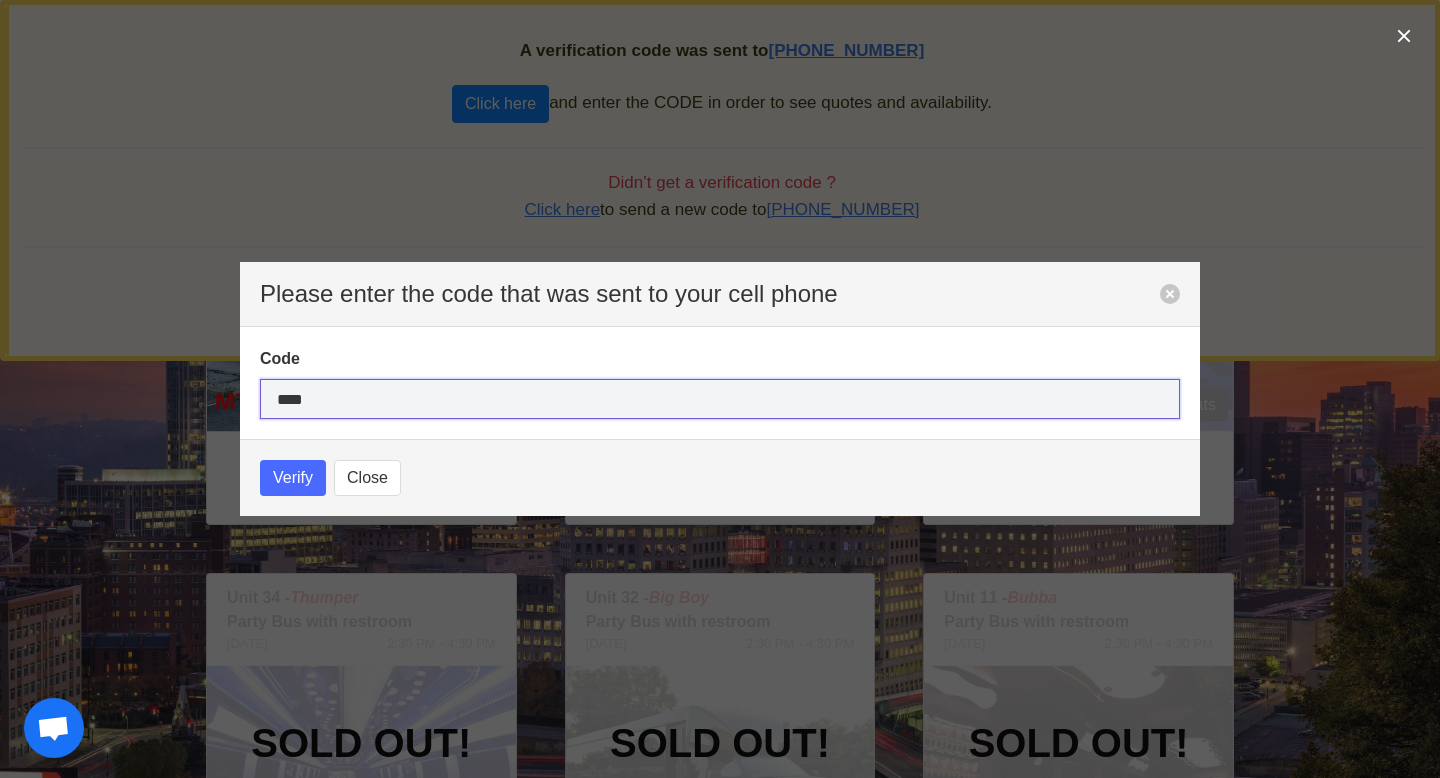 type on "****" 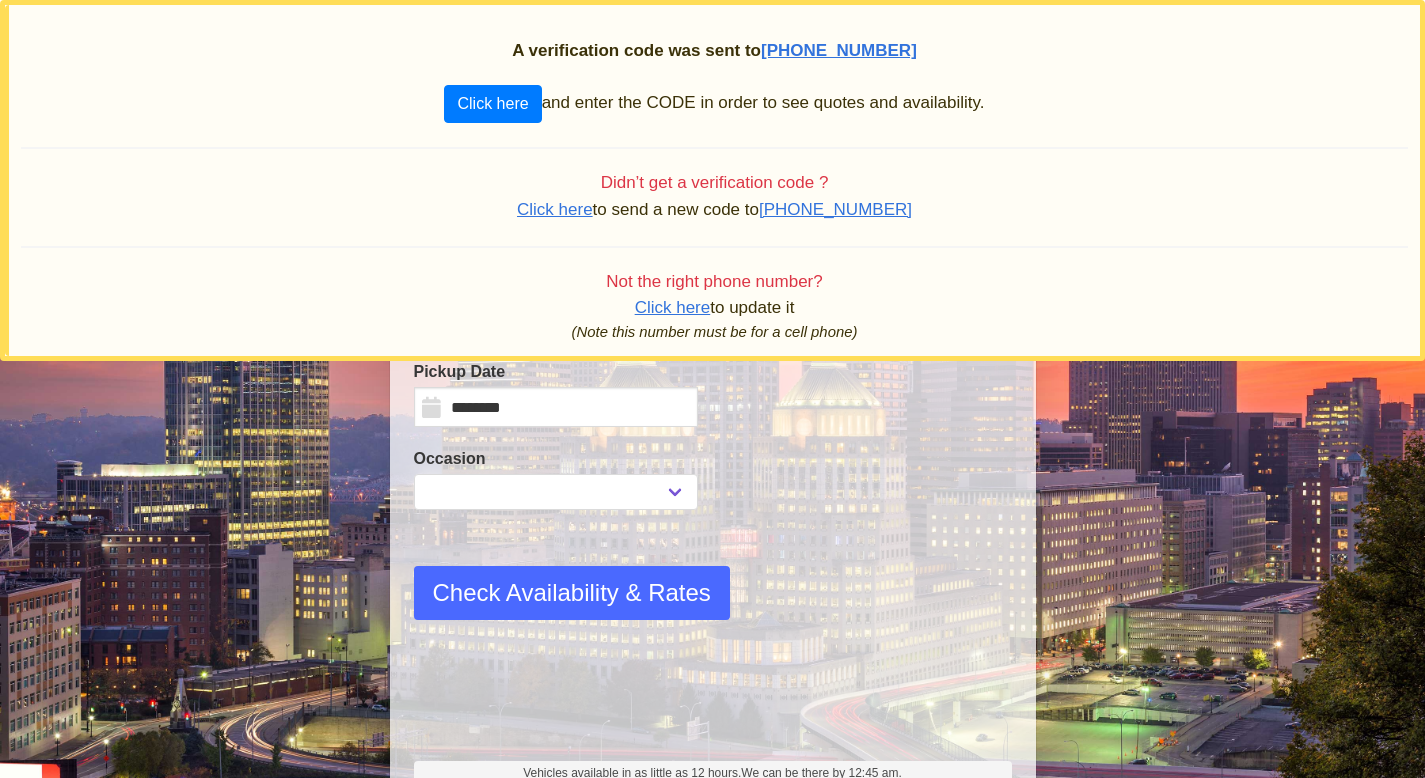 select 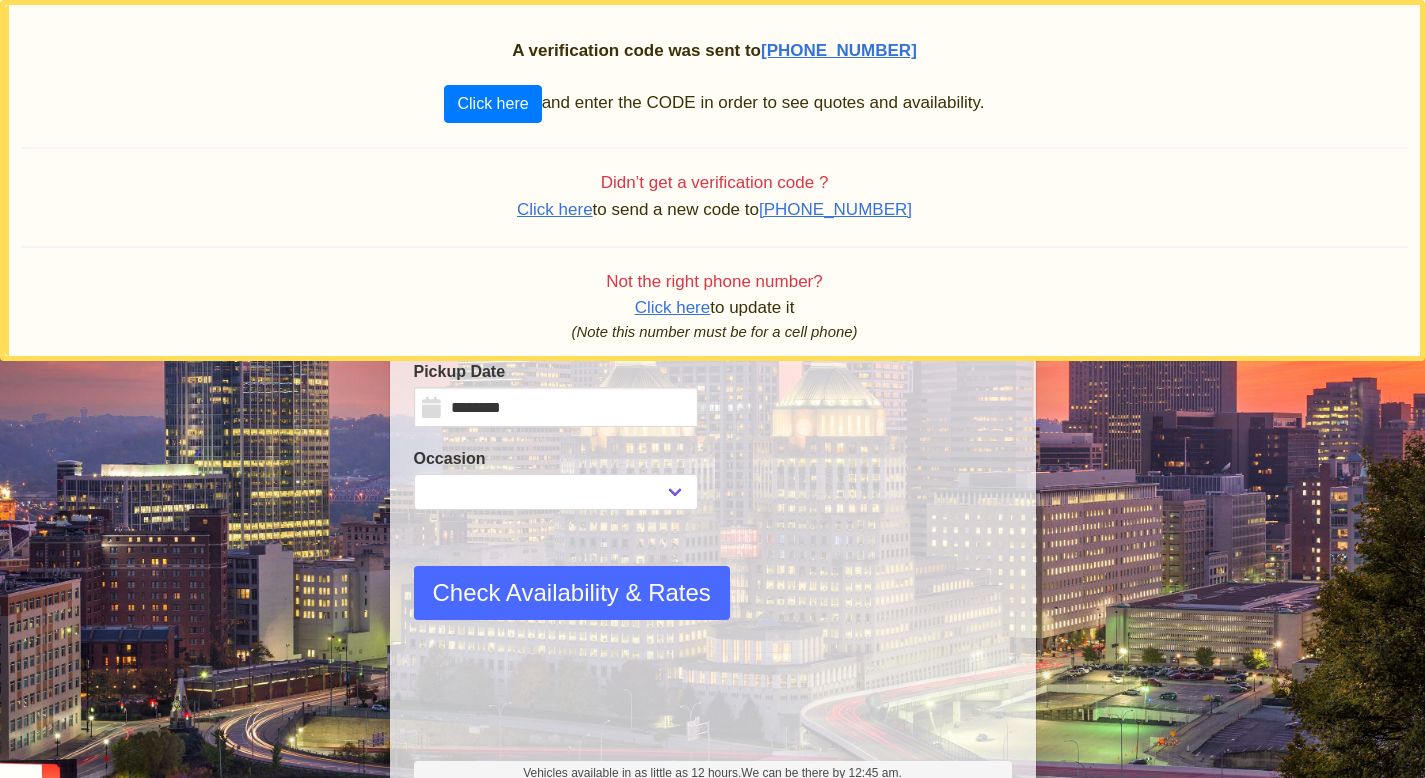 select on "*" 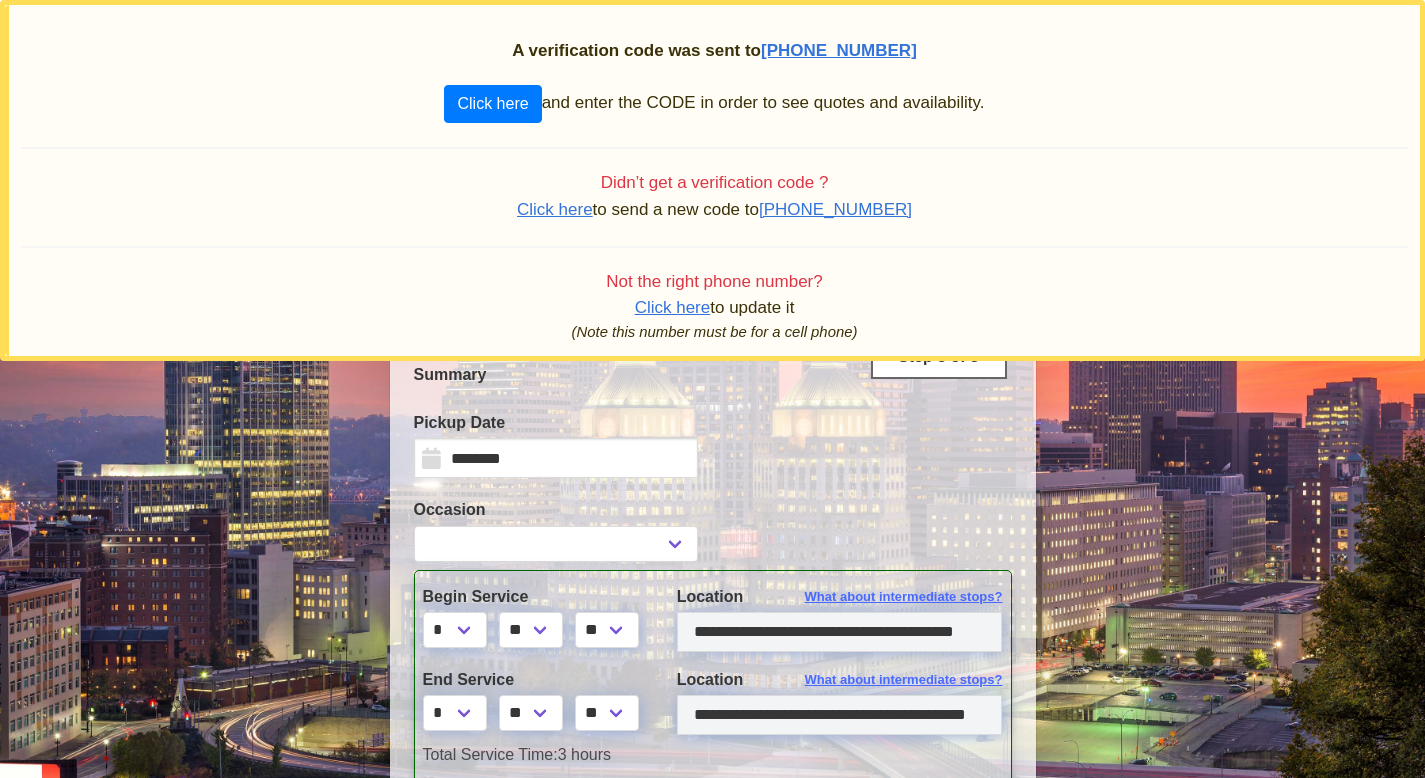 scroll, scrollTop: 0, scrollLeft: 0, axis: both 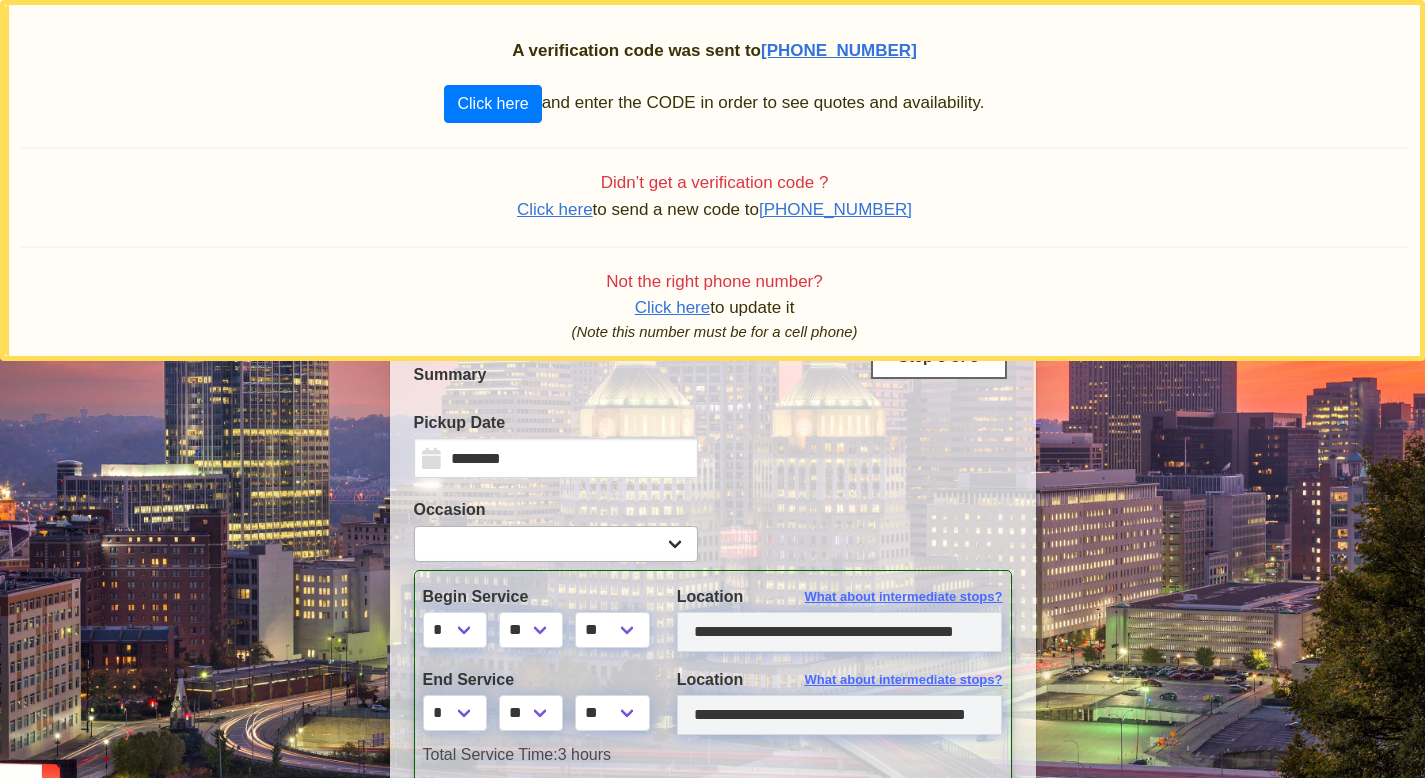 select 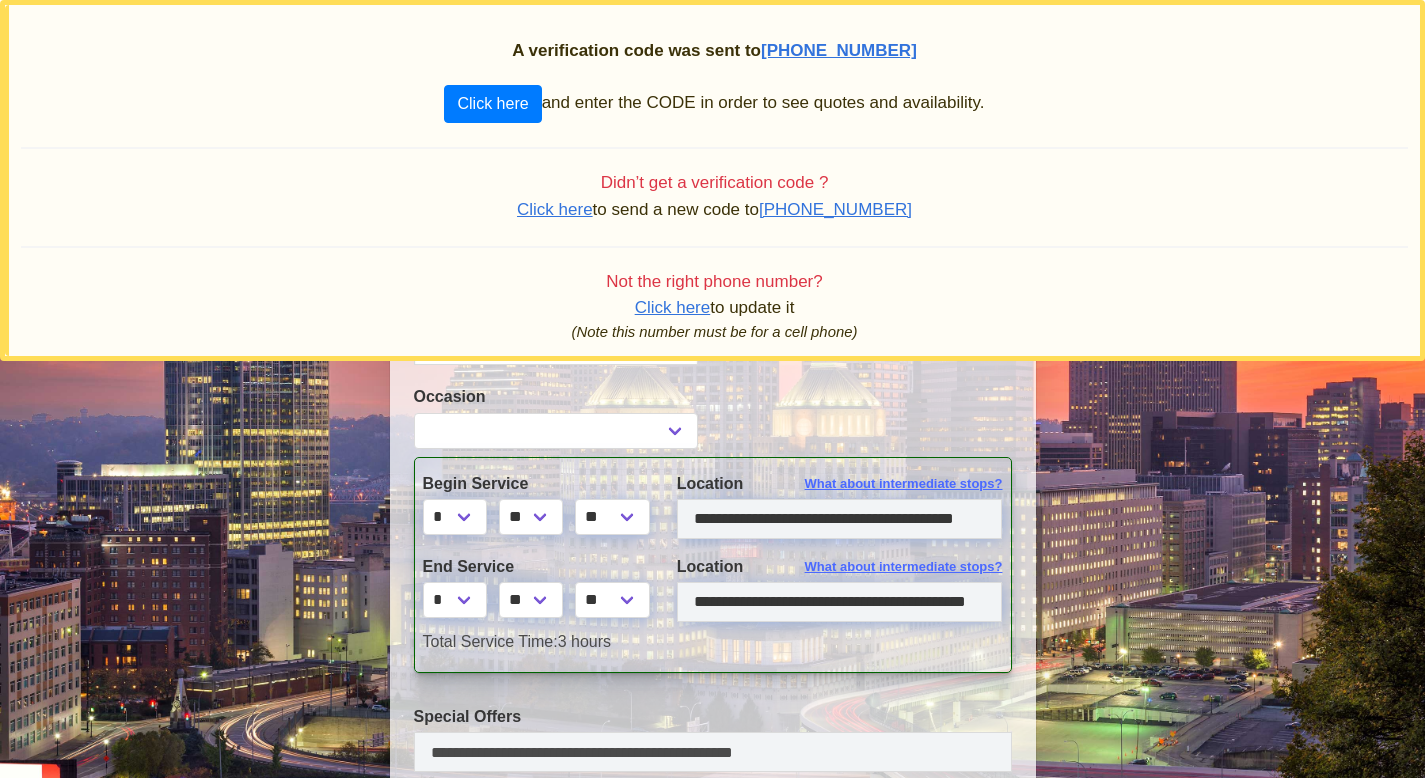 type on "**********" 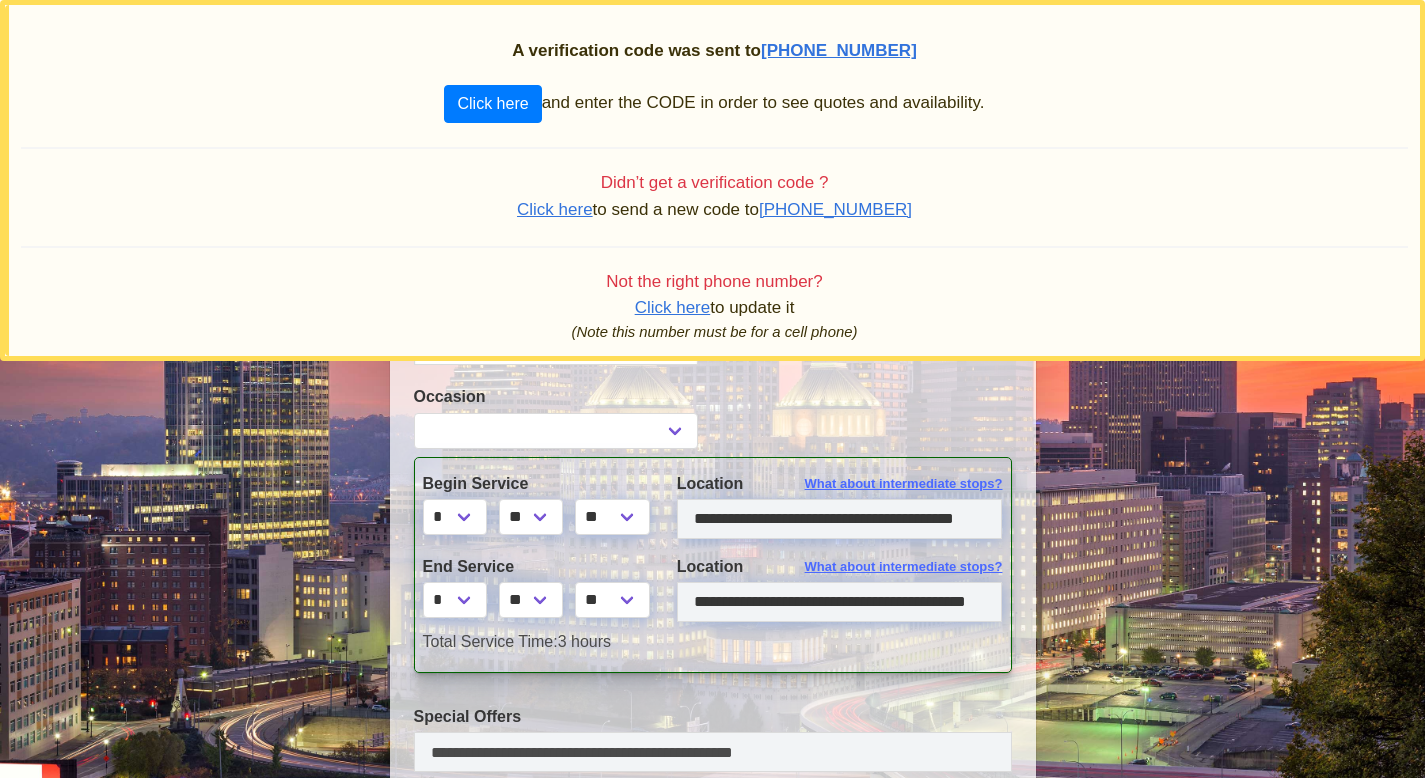 type on "**********" 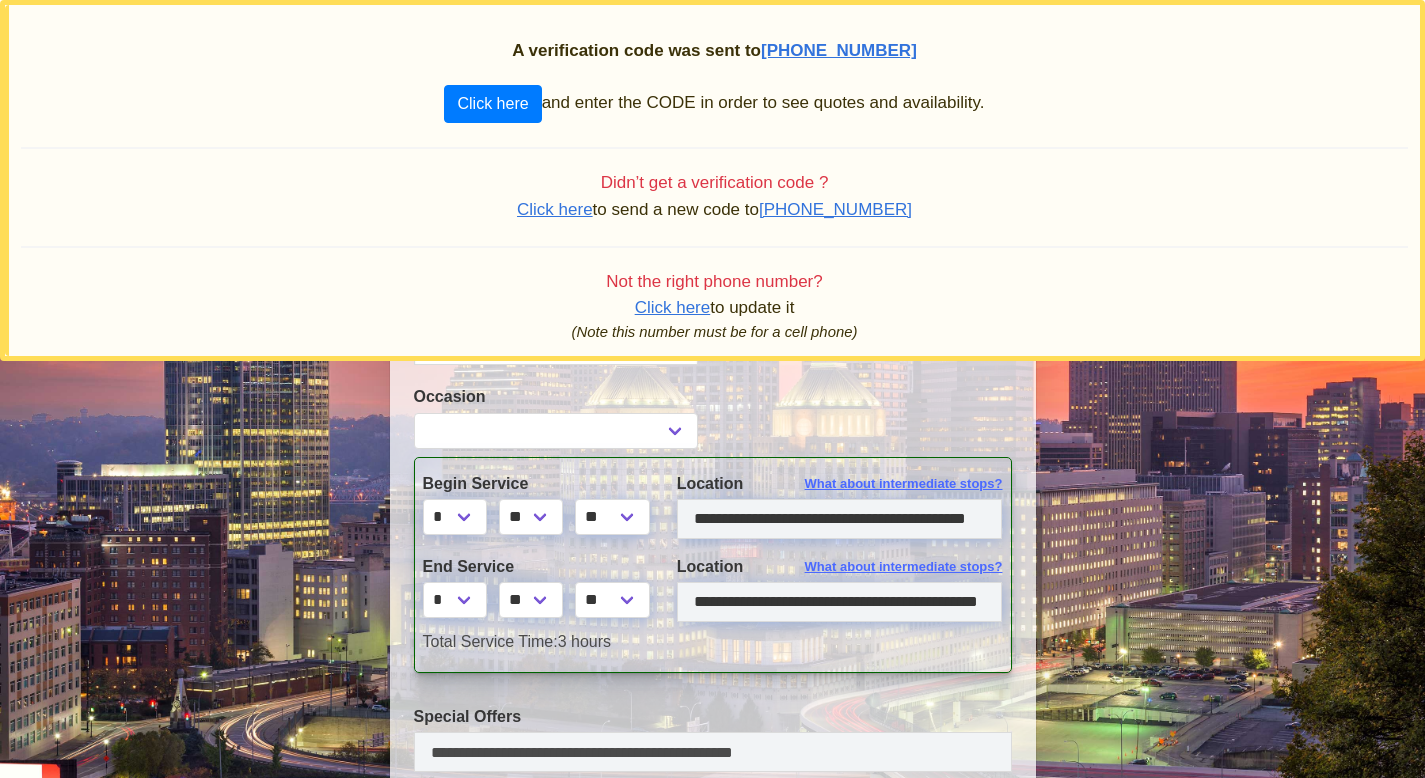 scroll, scrollTop: 620, scrollLeft: 0, axis: vertical 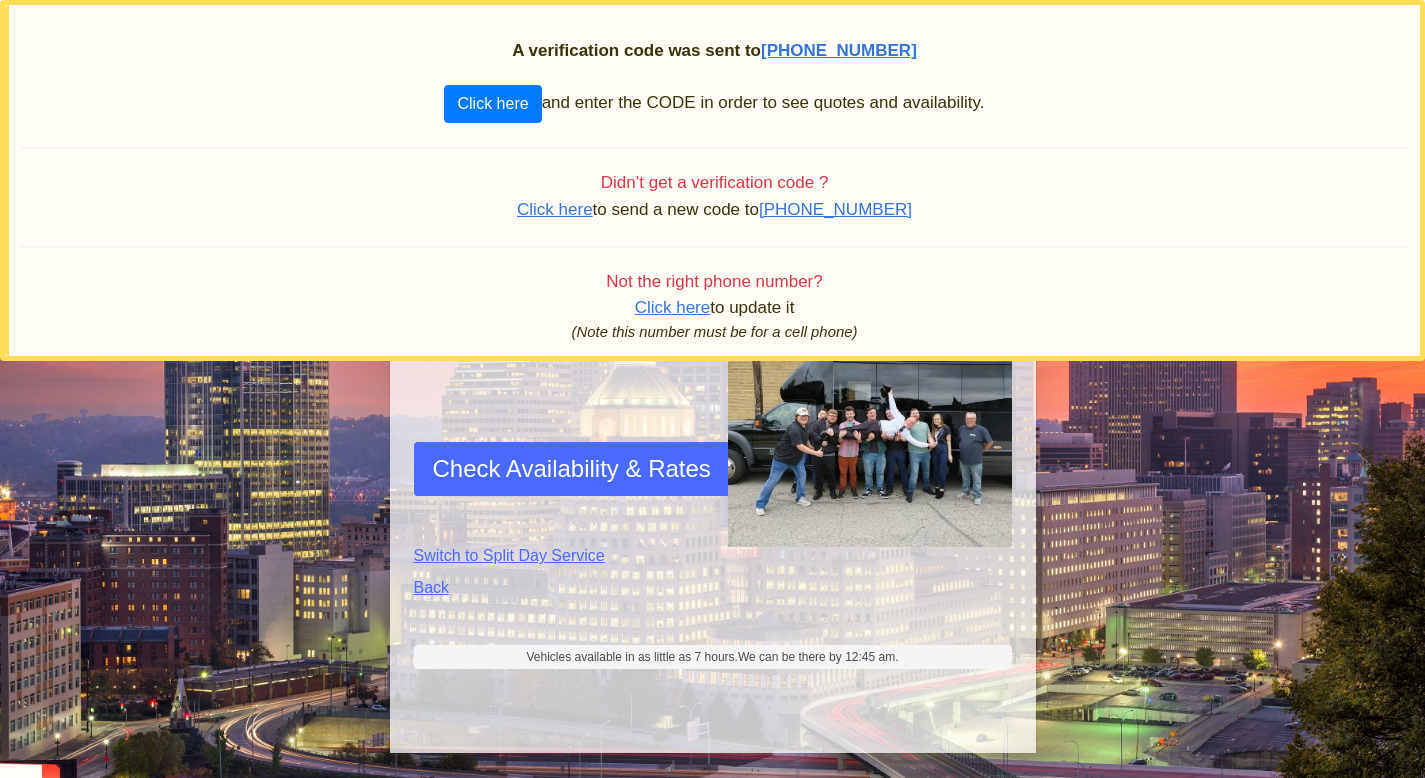 select 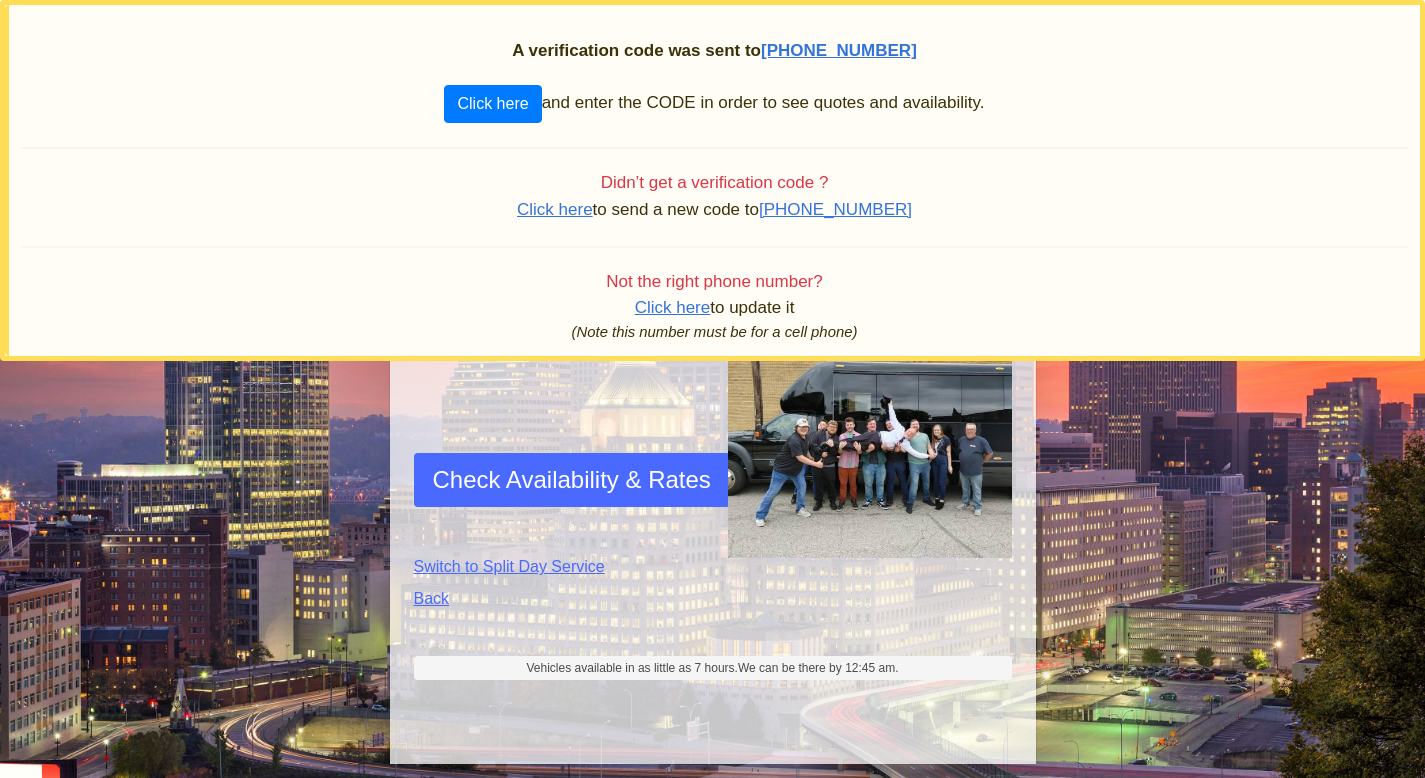 scroll, scrollTop: 135, scrollLeft: 0, axis: vertical 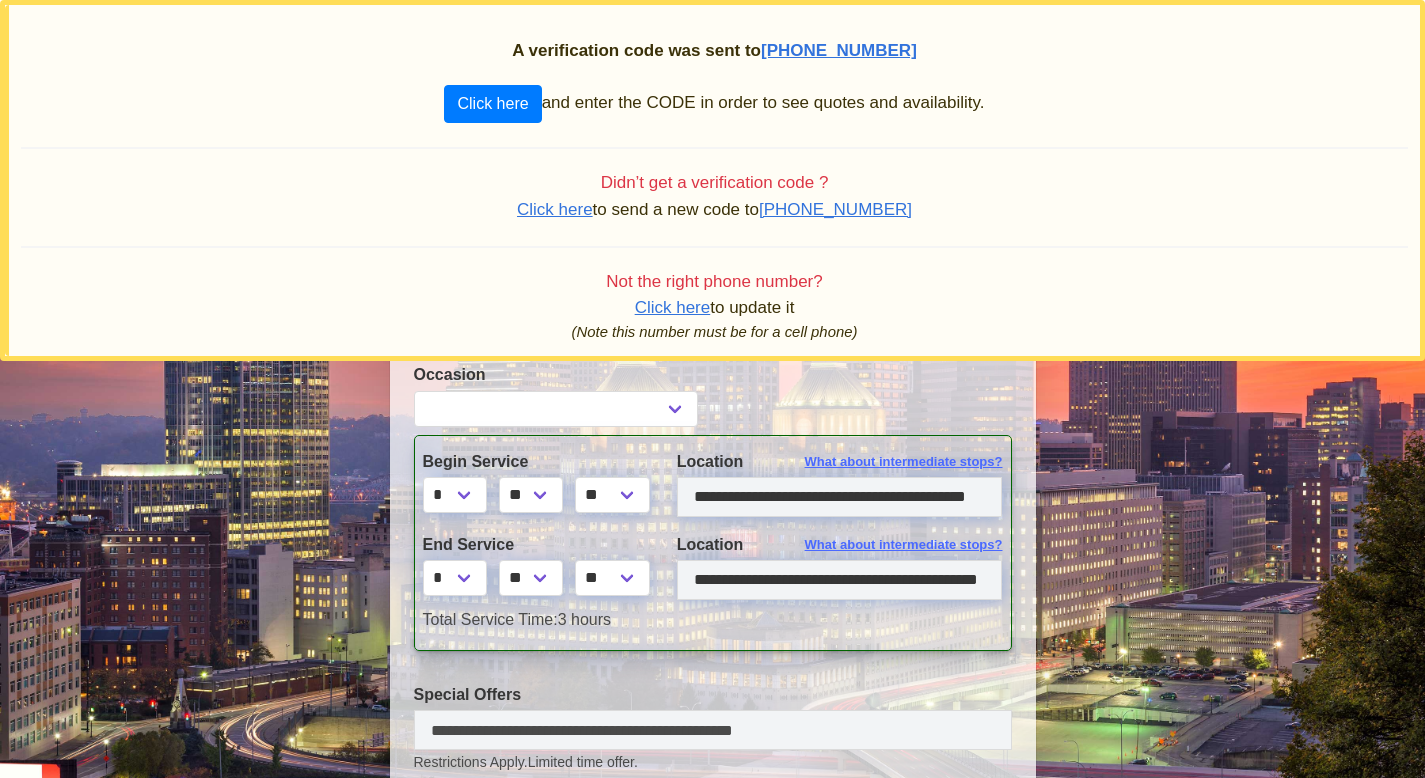 select 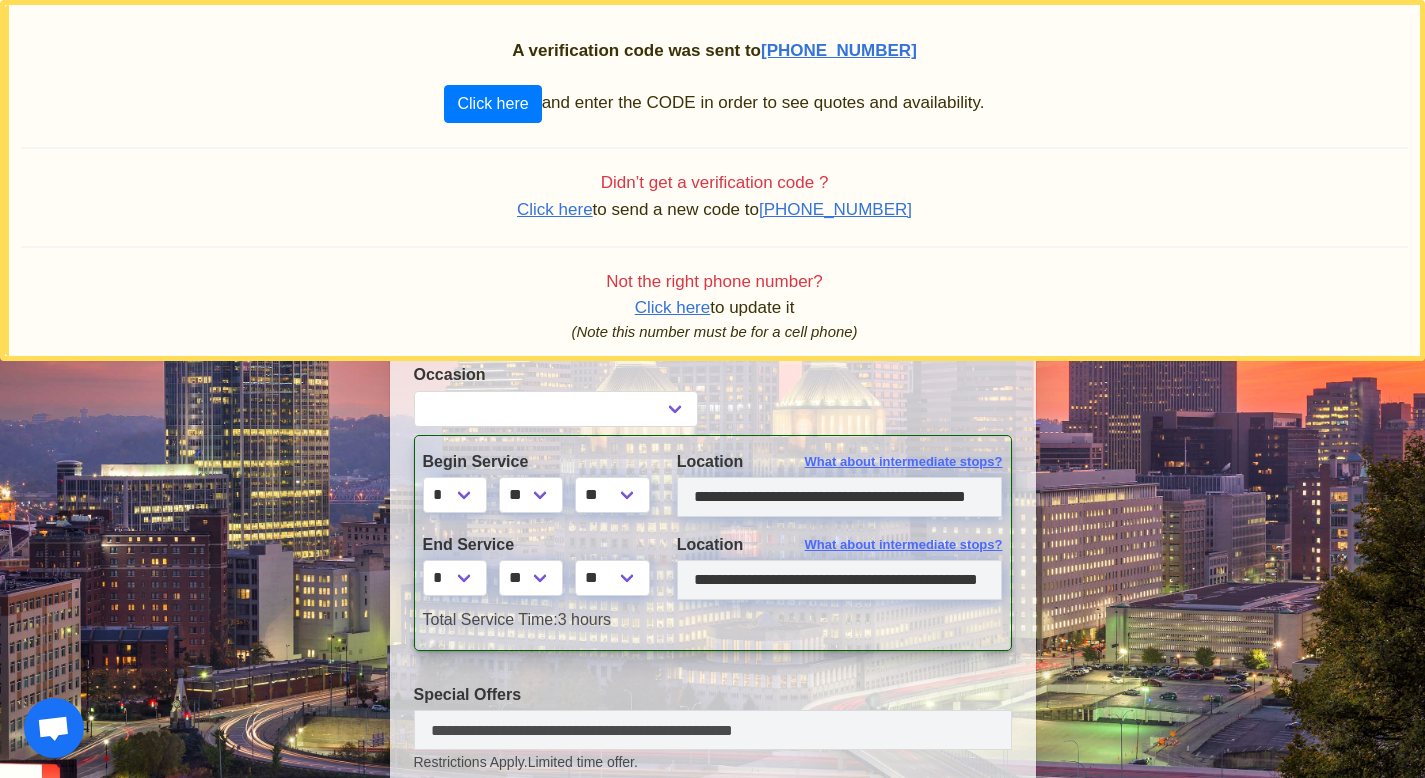 scroll, scrollTop: 0, scrollLeft: 0, axis: both 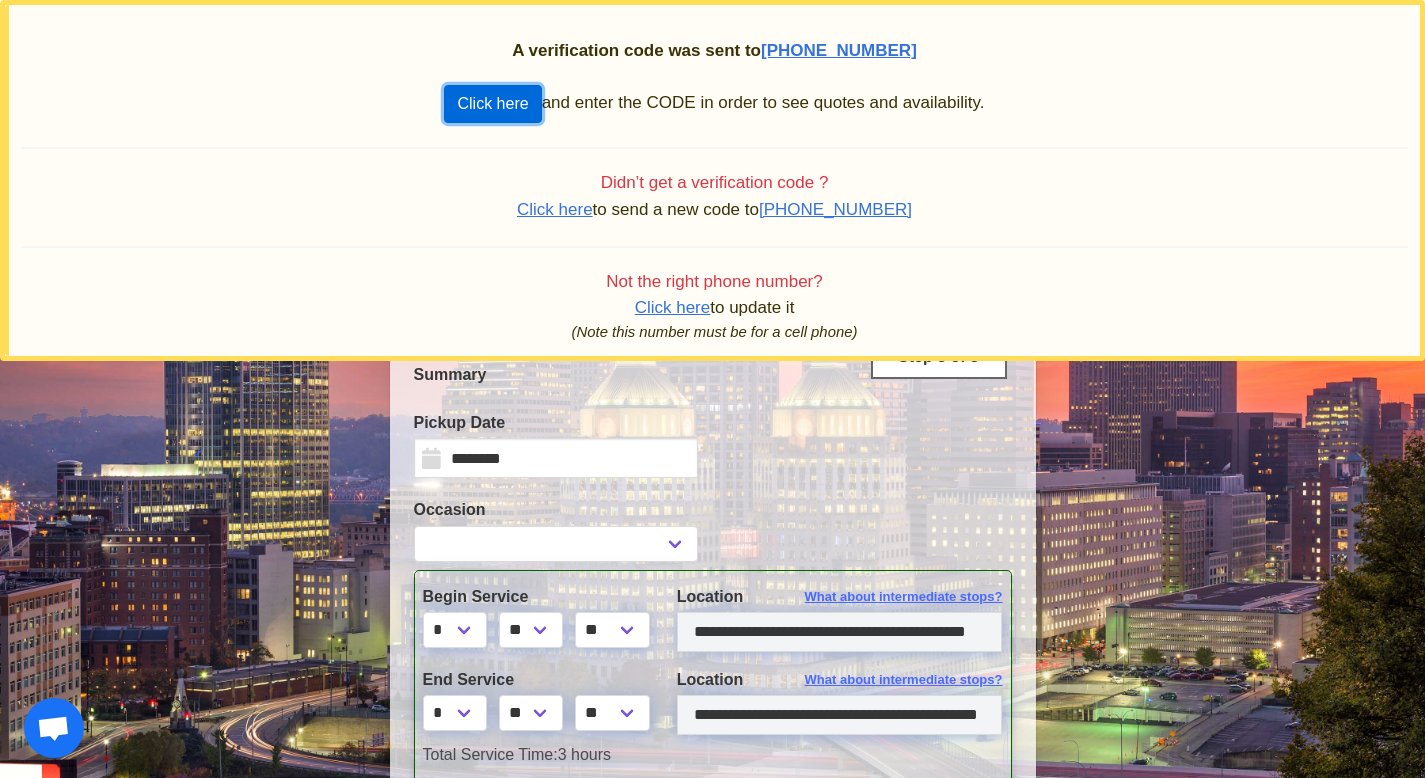 click on "Click here" at bounding box center (492, 104) 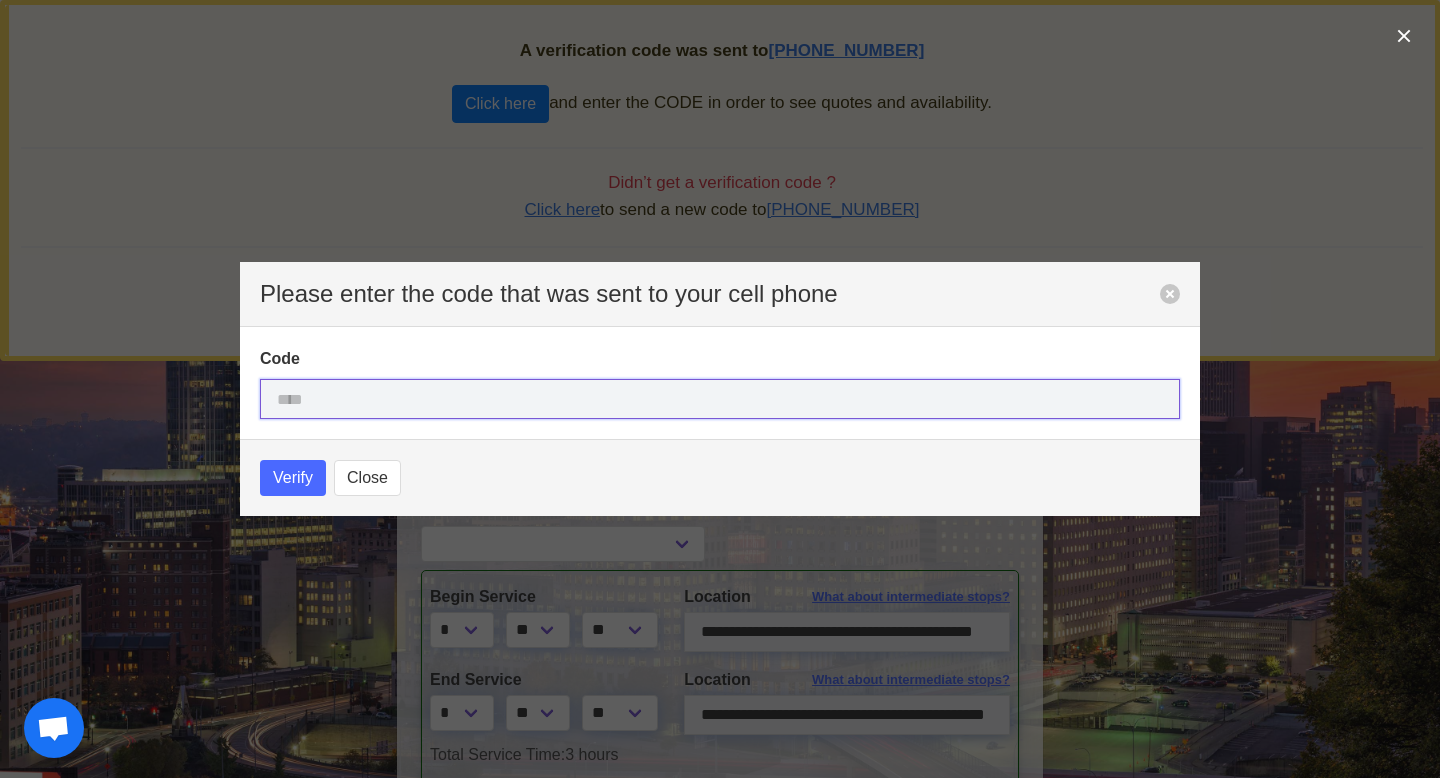 click at bounding box center (720, 399) 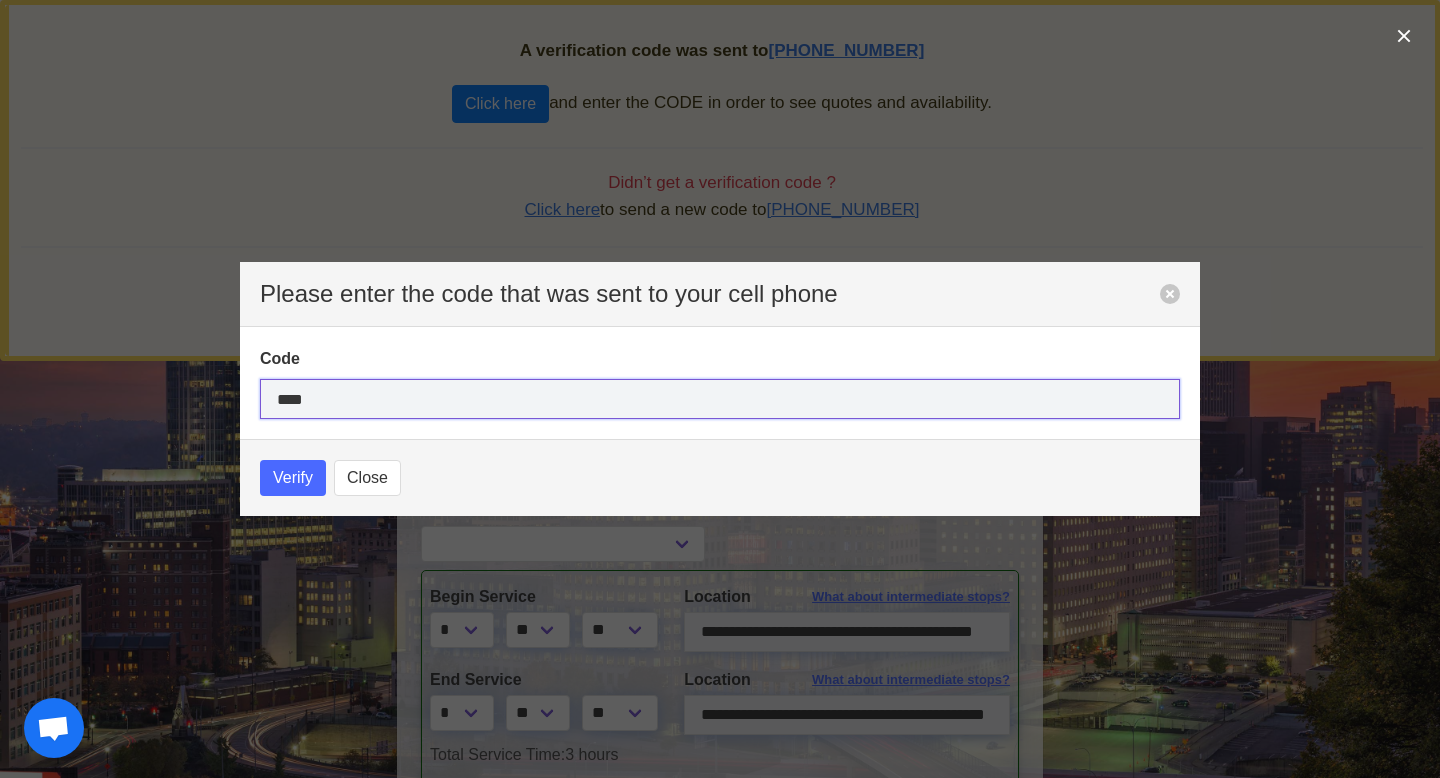 type on "****" 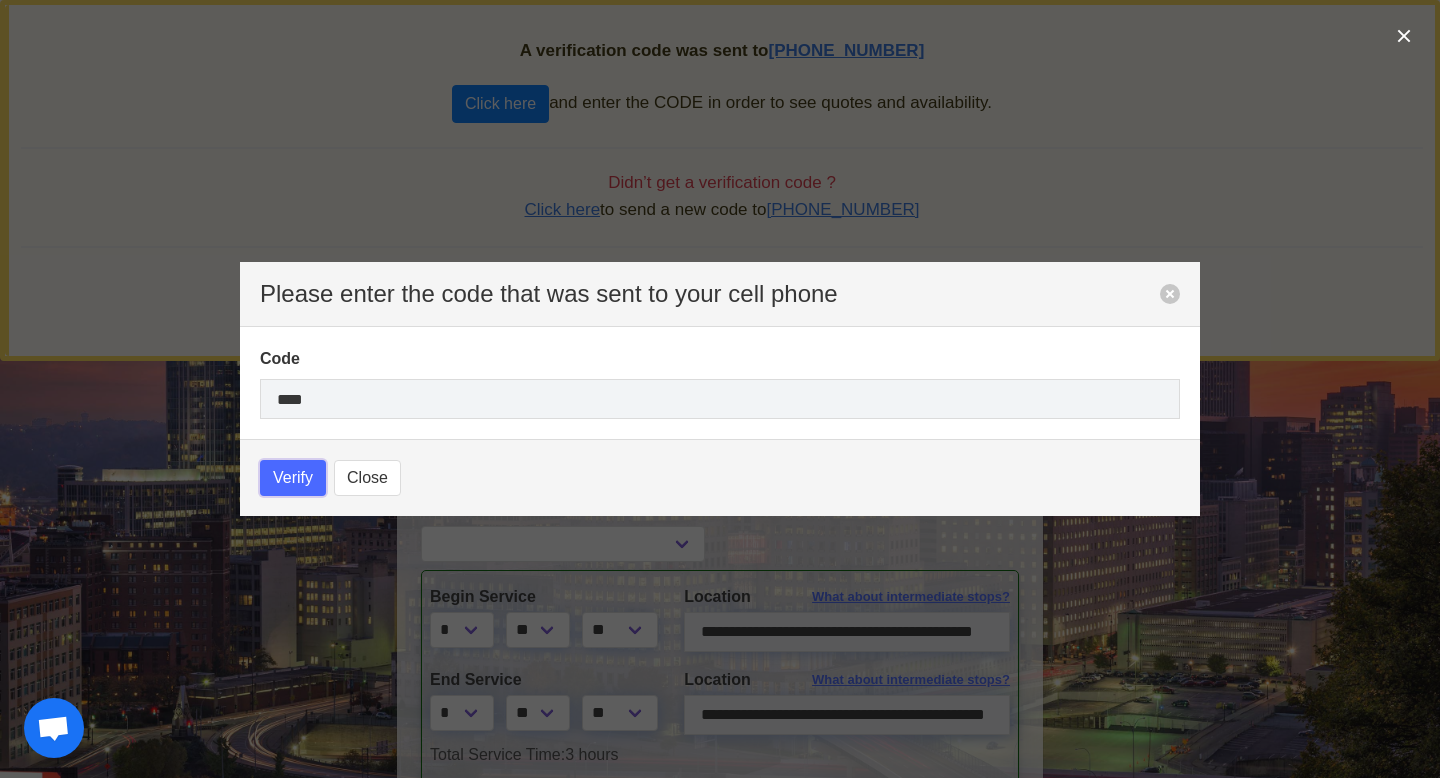click on "Verify" at bounding box center (293, 478) 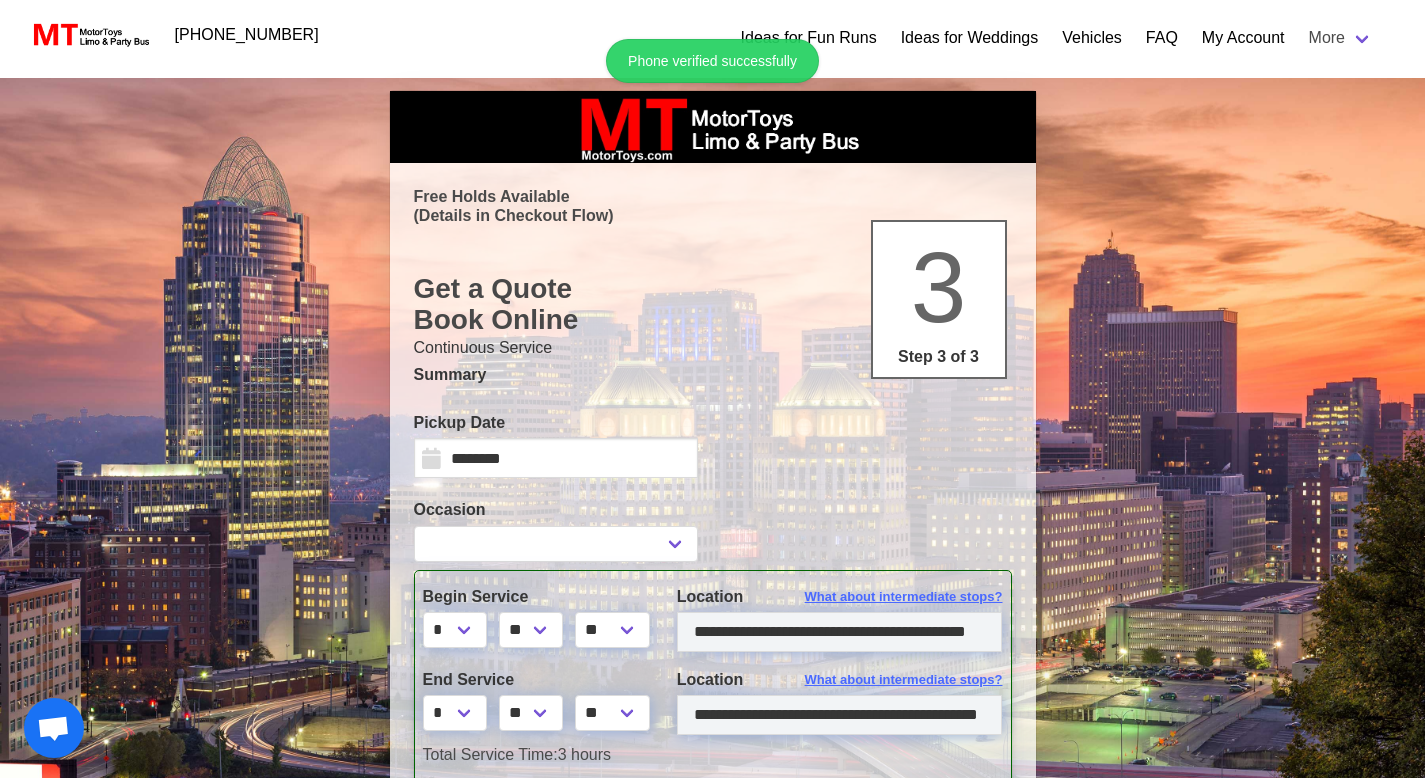 select 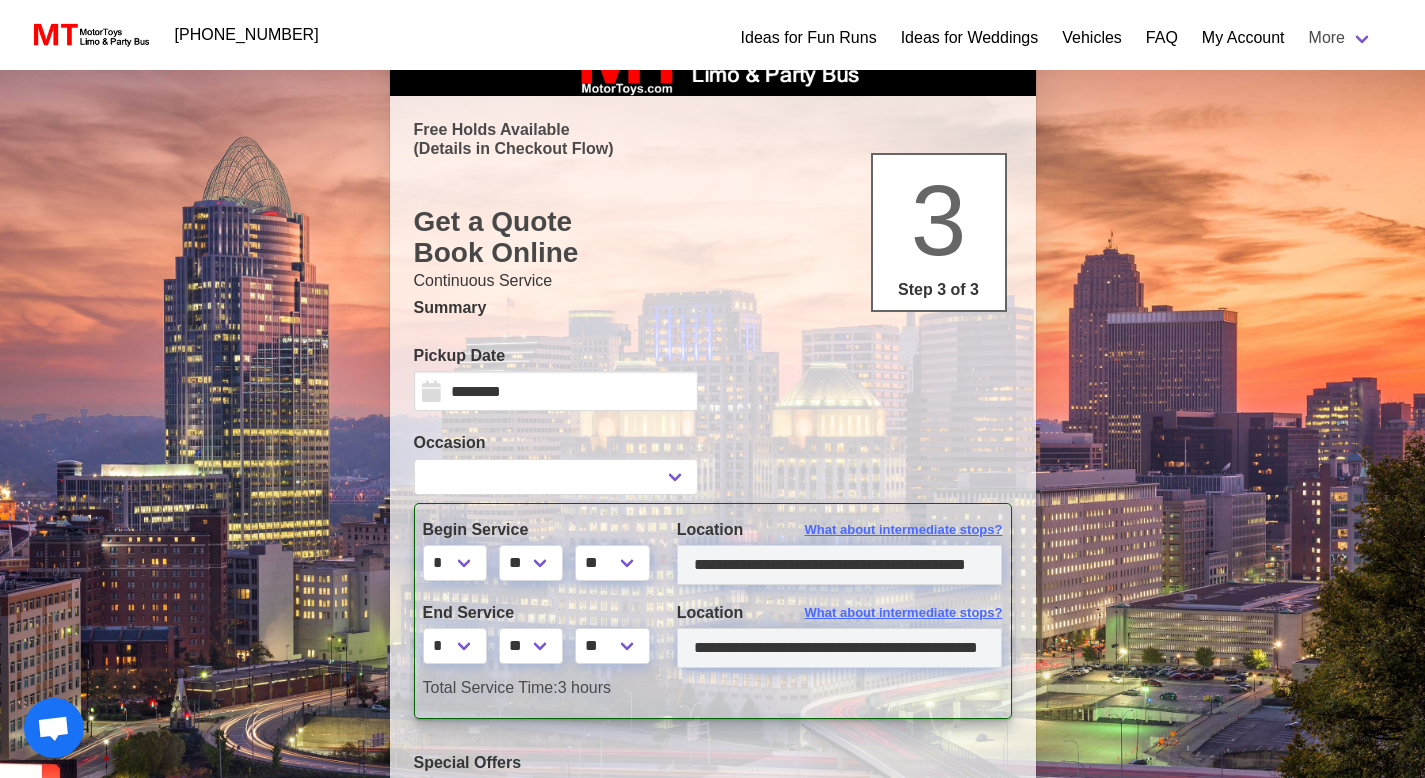 scroll, scrollTop: 0, scrollLeft: 0, axis: both 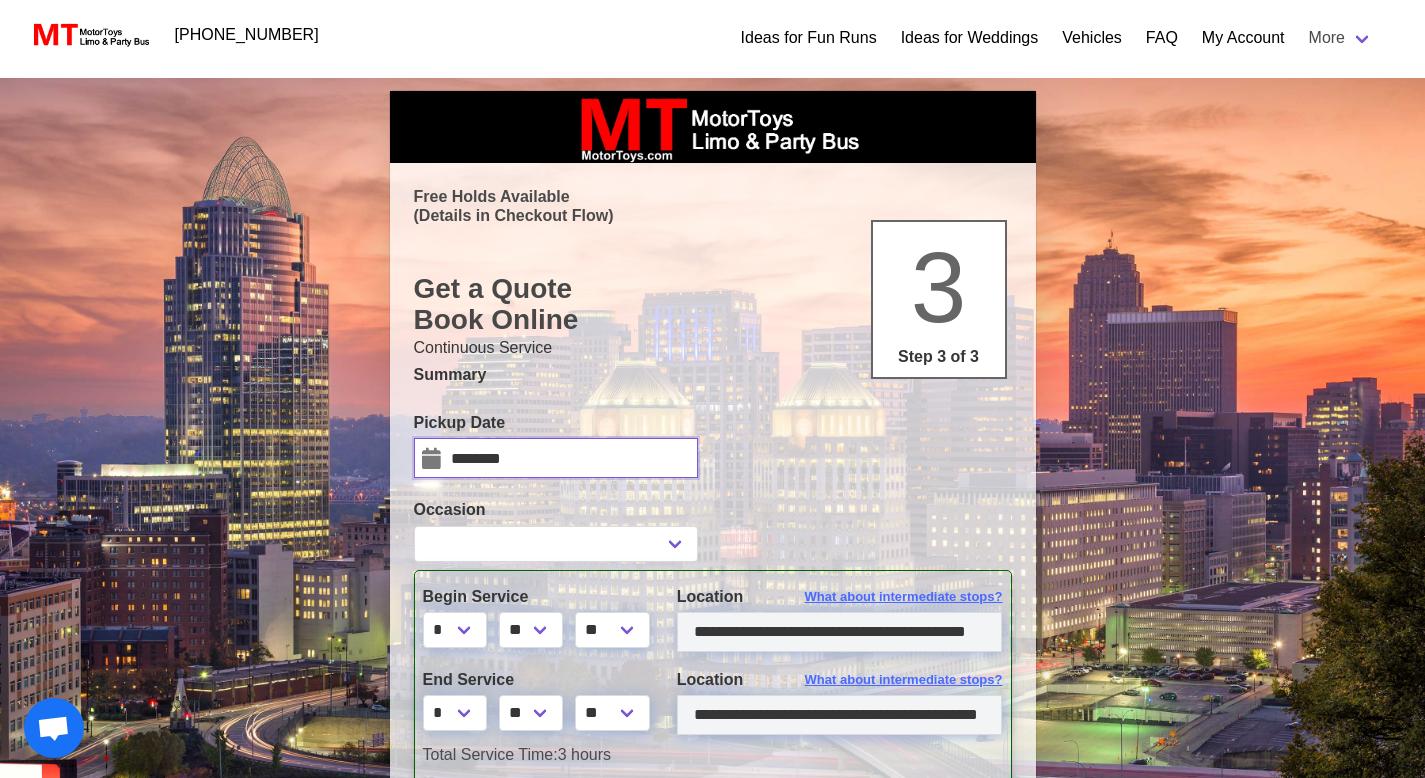 click on "********" at bounding box center (556, 458) 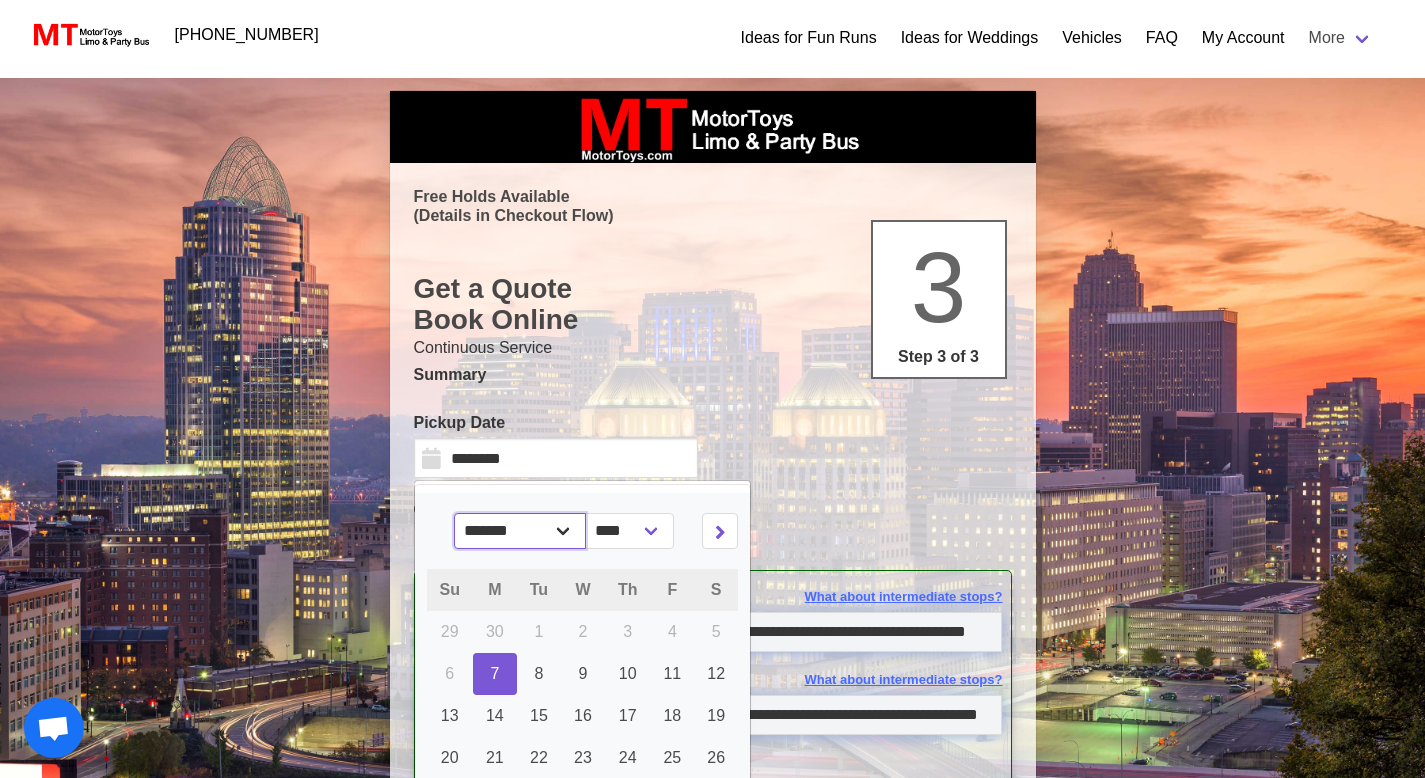 click on "******* ******** ***** ***** *** **** **** ****** ********* ******* ******** ********" at bounding box center (520, 531) 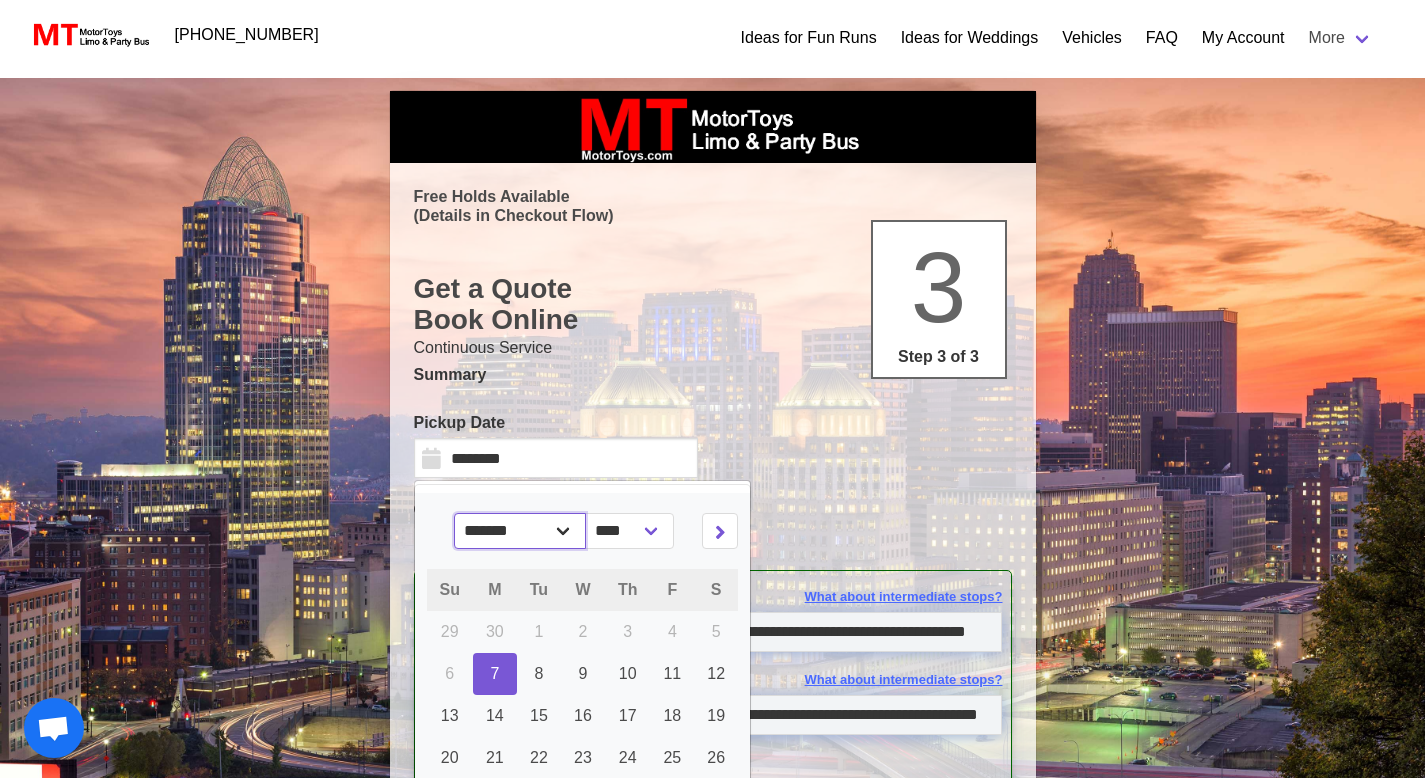 select on "*" 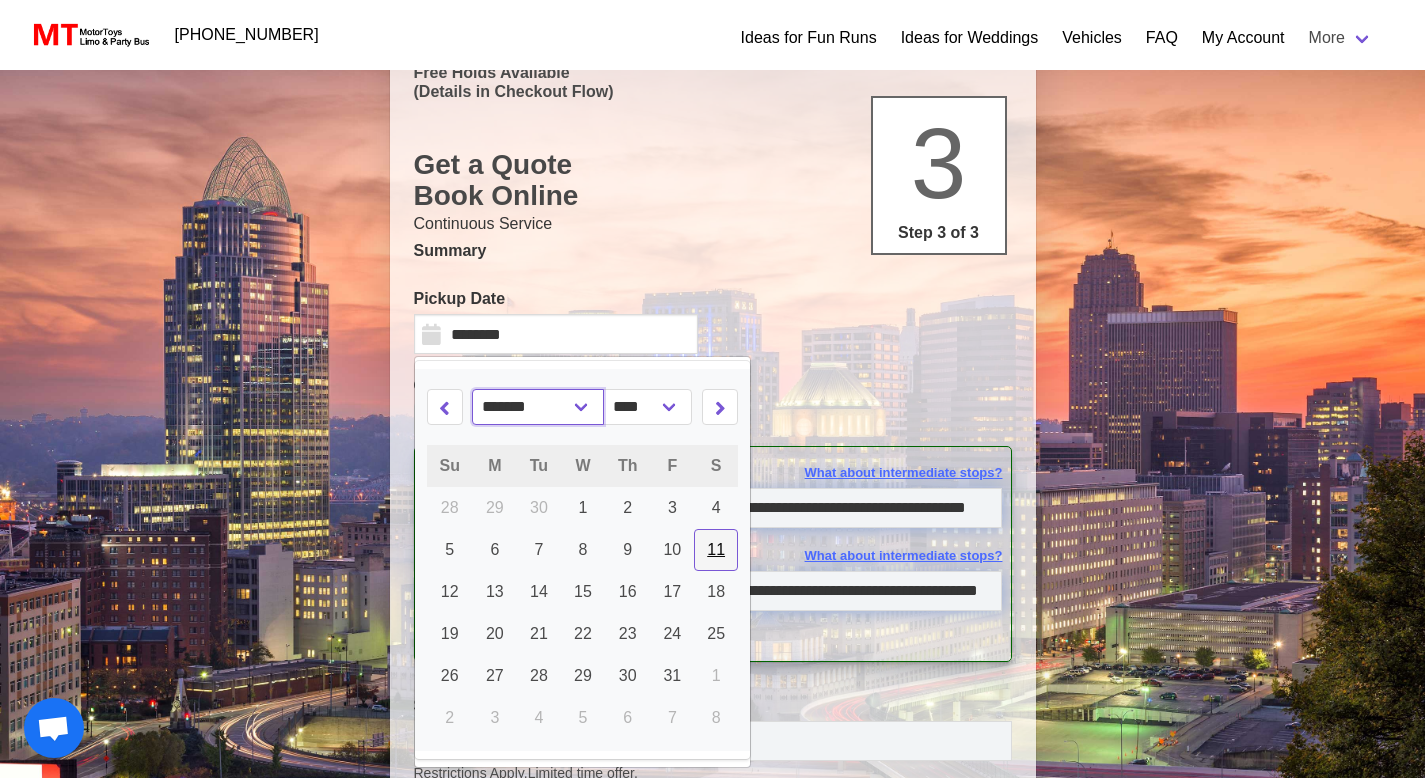 scroll, scrollTop: 131, scrollLeft: 0, axis: vertical 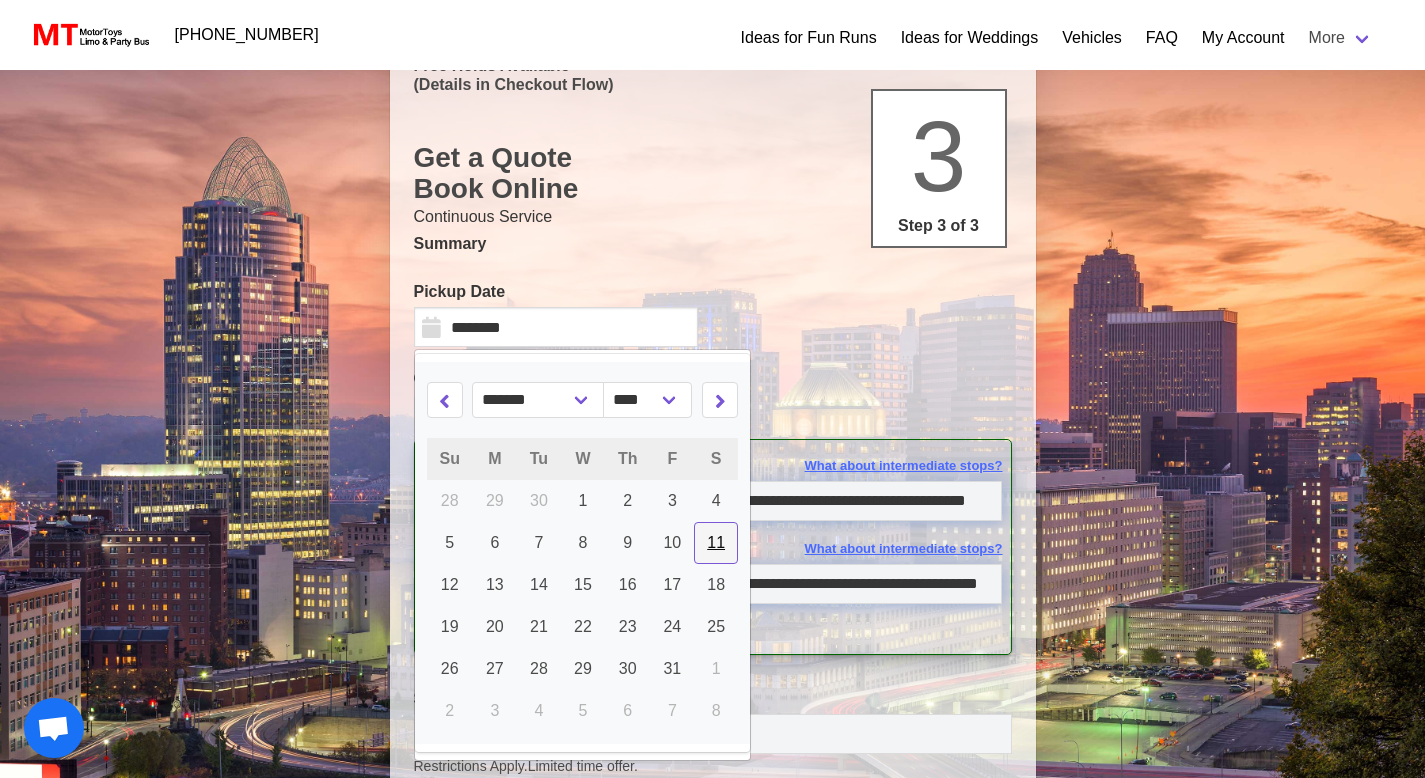 click on "11" at bounding box center [716, 542] 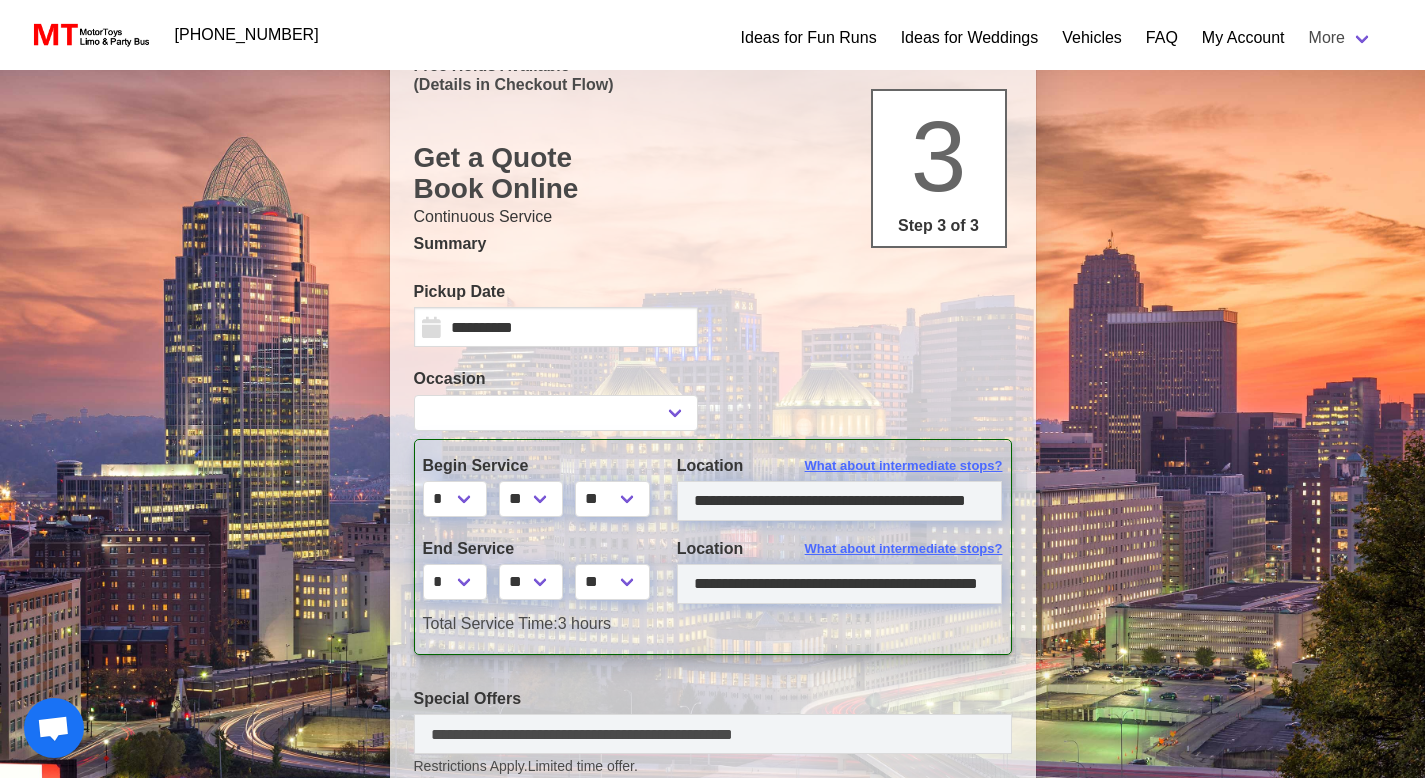 select 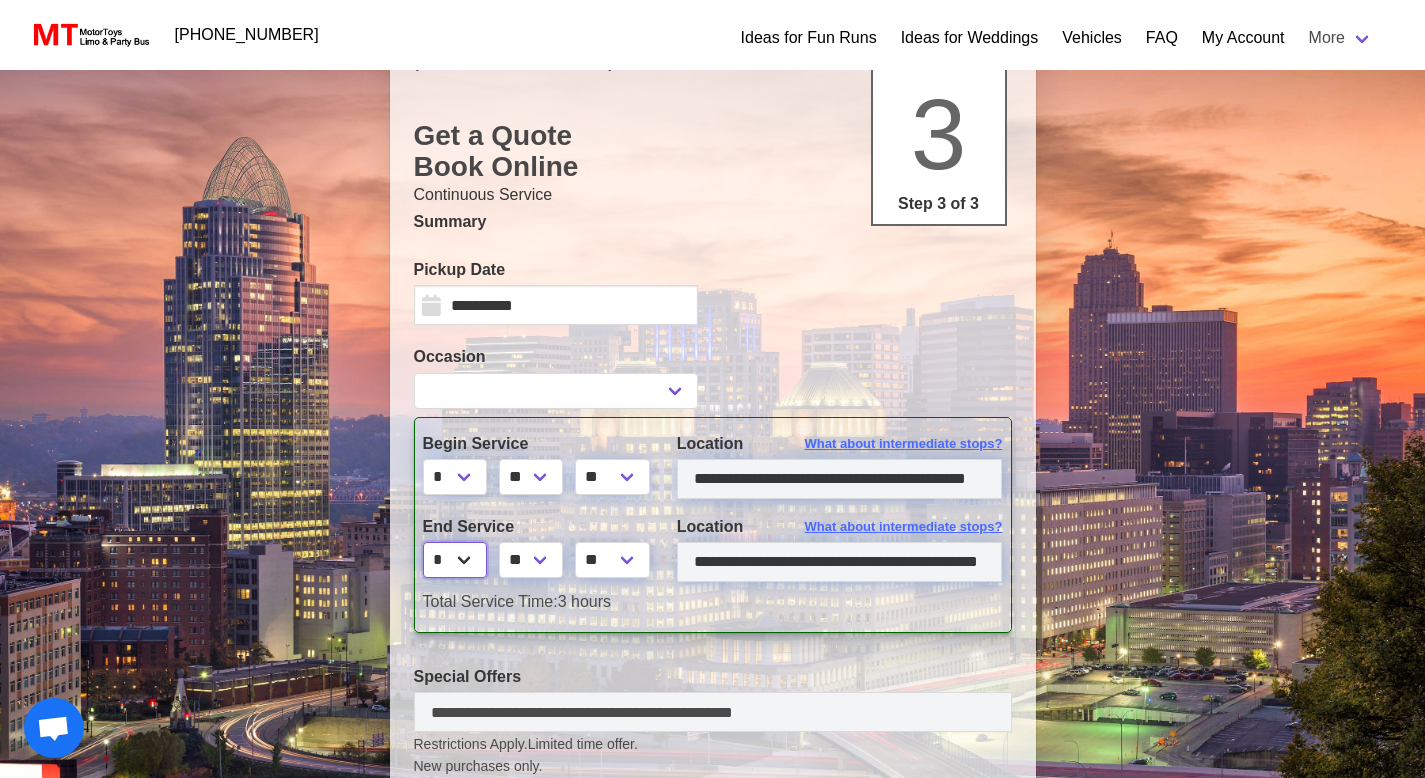 click on "* * * * * * * * * ** ** **" at bounding box center (455, 560) 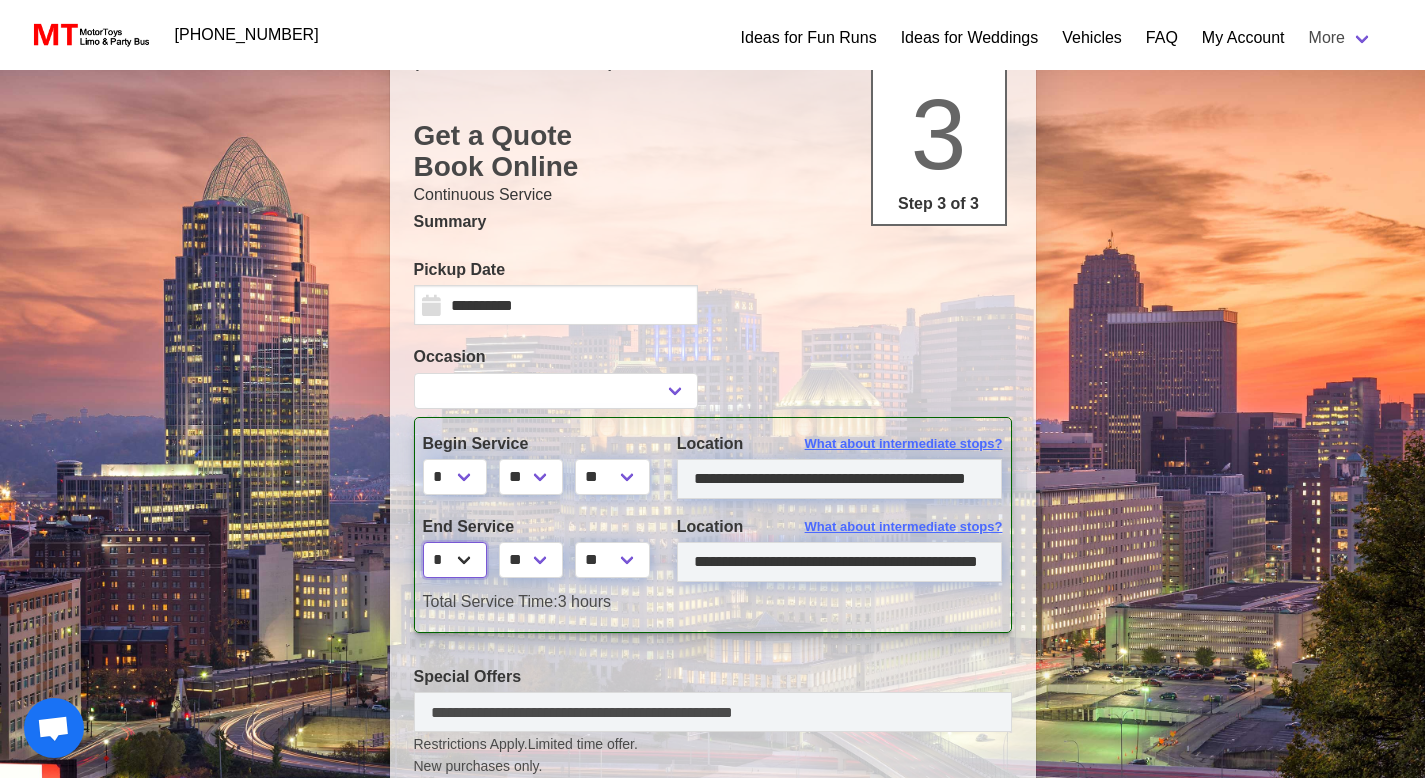 select on "*" 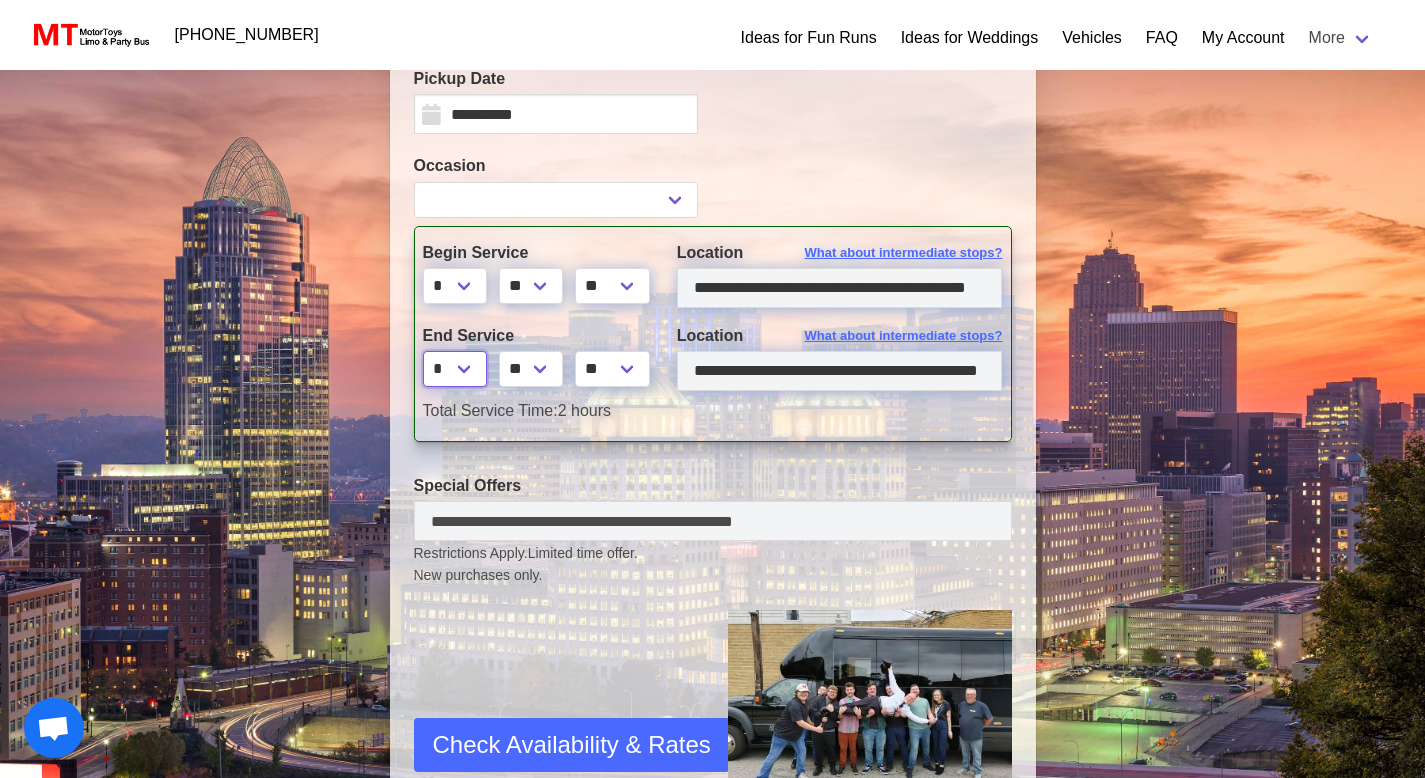 scroll, scrollTop: 346, scrollLeft: 0, axis: vertical 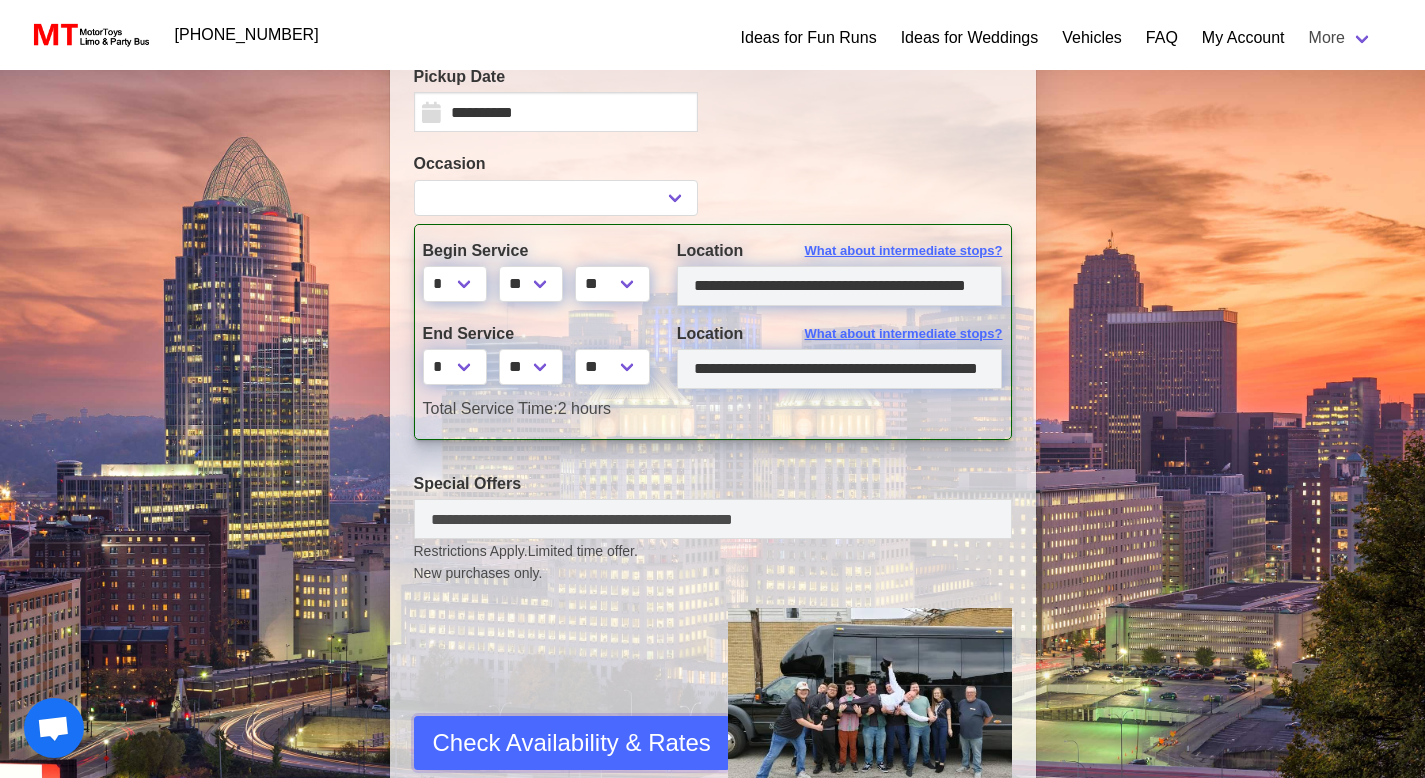 click on "Check Availability & Rates" at bounding box center (572, 743) 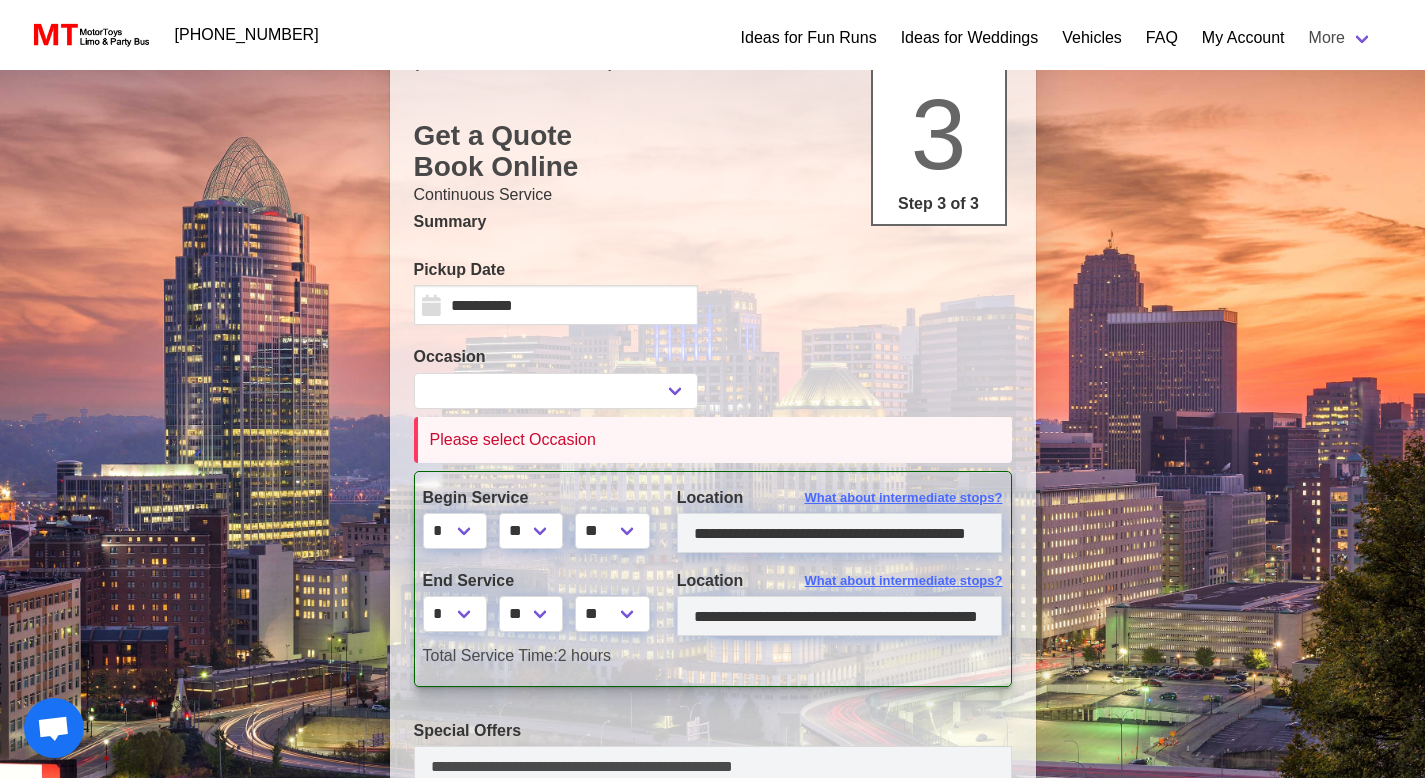 scroll, scrollTop: 0, scrollLeft: 0, axis: both 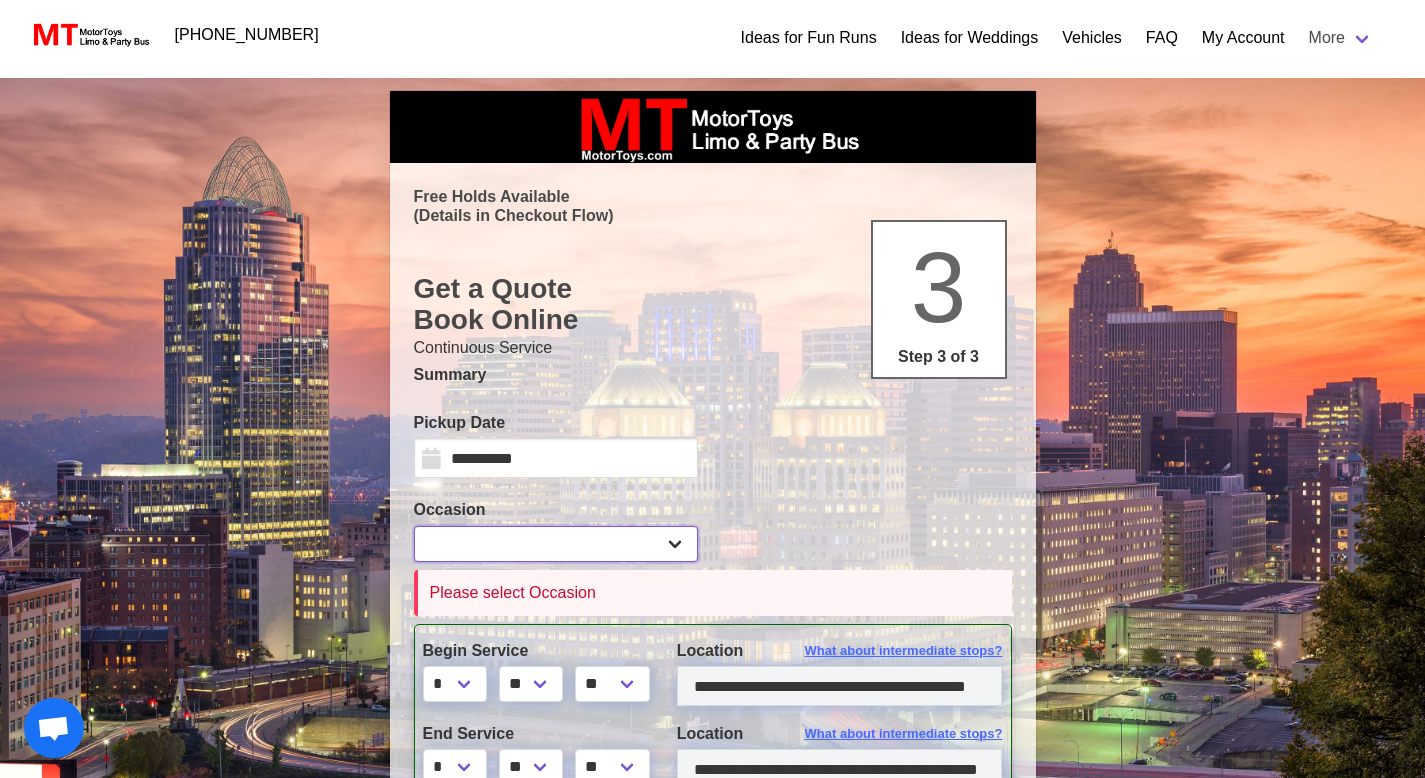 click on "**********" at bounding box center (556, 544) 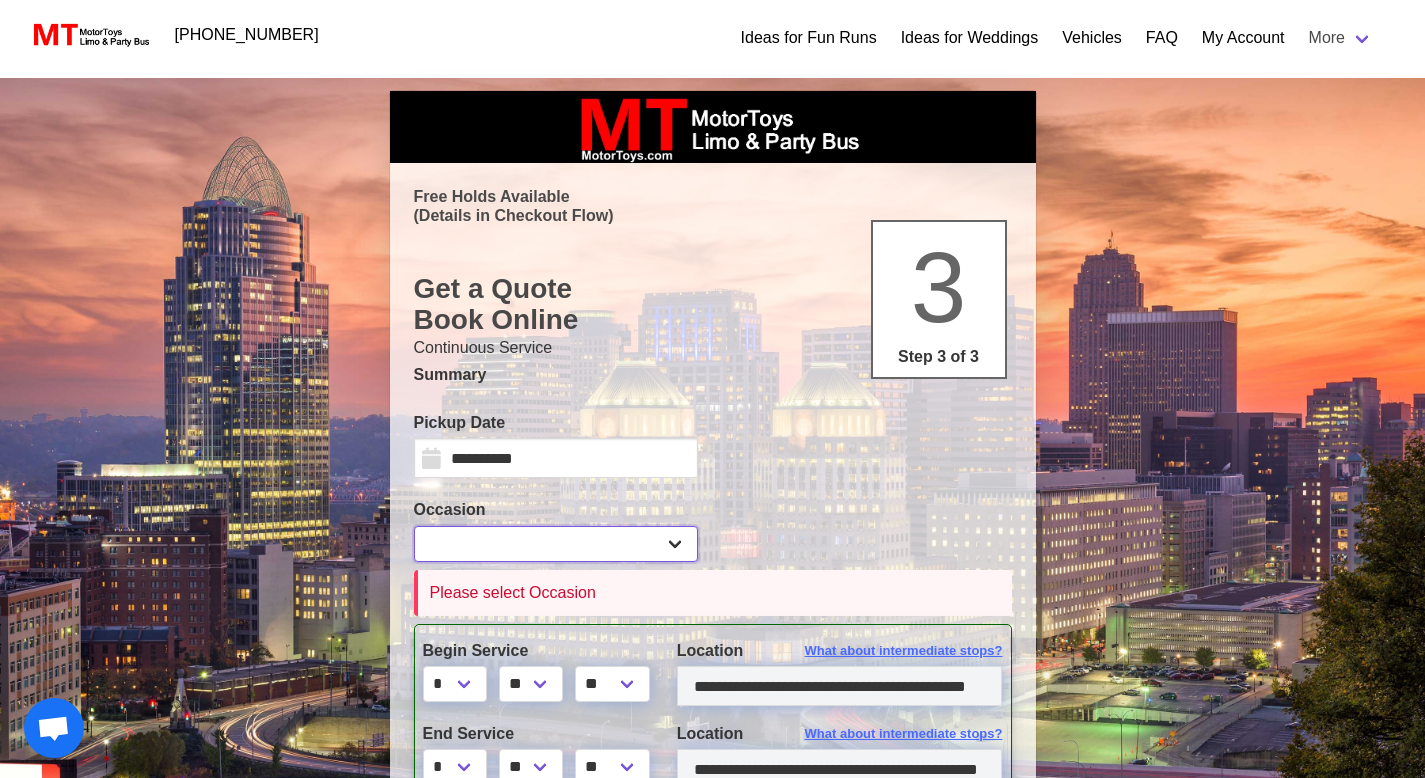 select on "*" 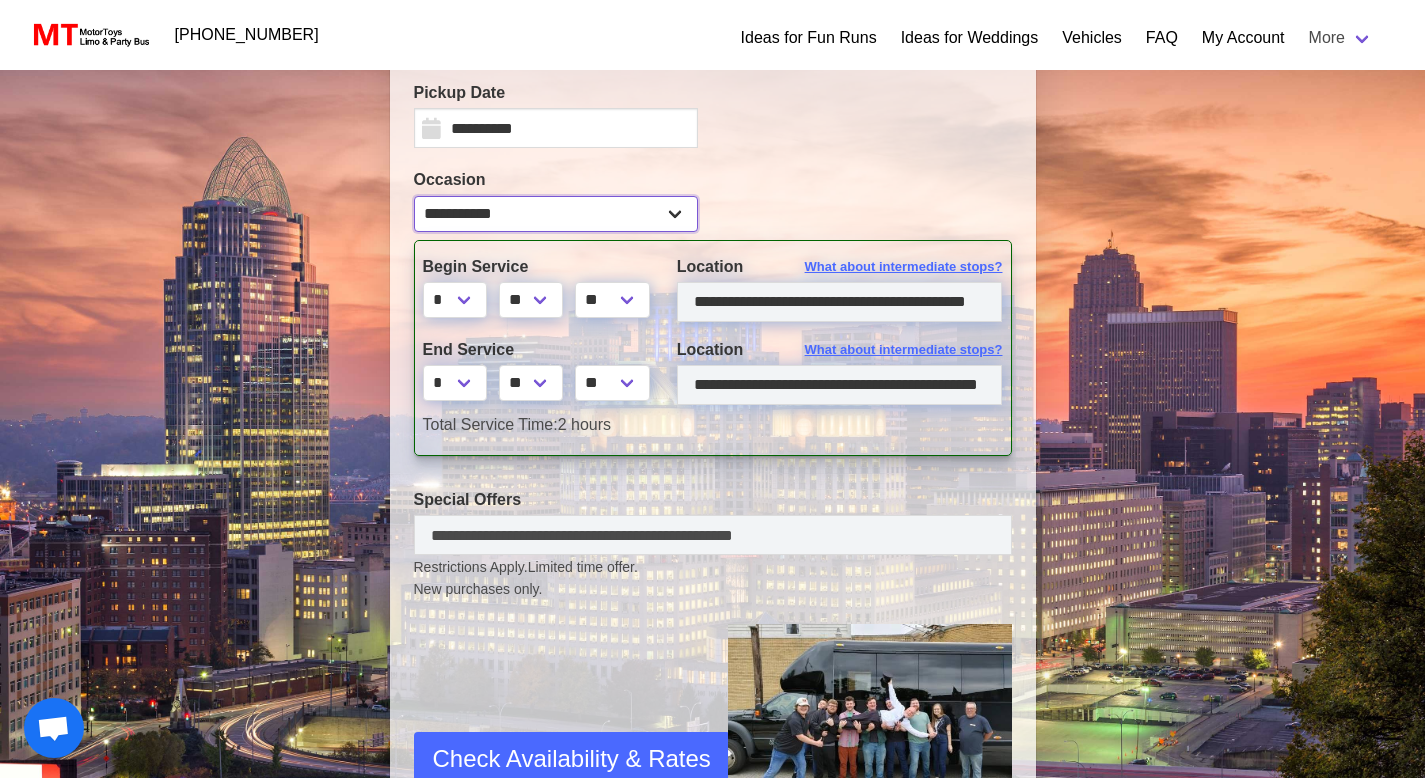 scroll, scrollTop: 351, scrollLeft: 0, axis: vertical 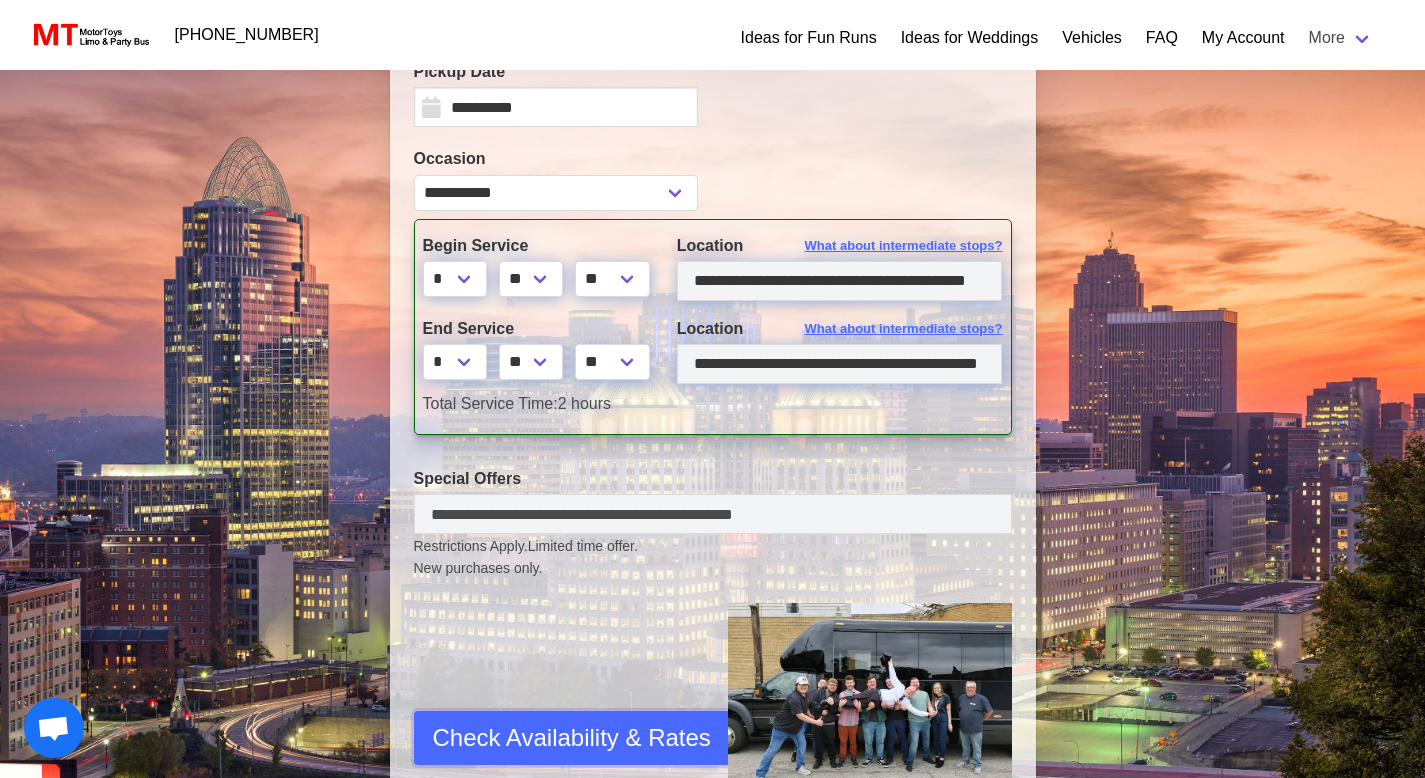 click on "Check Availability & Rates" at bounding box center [572, 738] 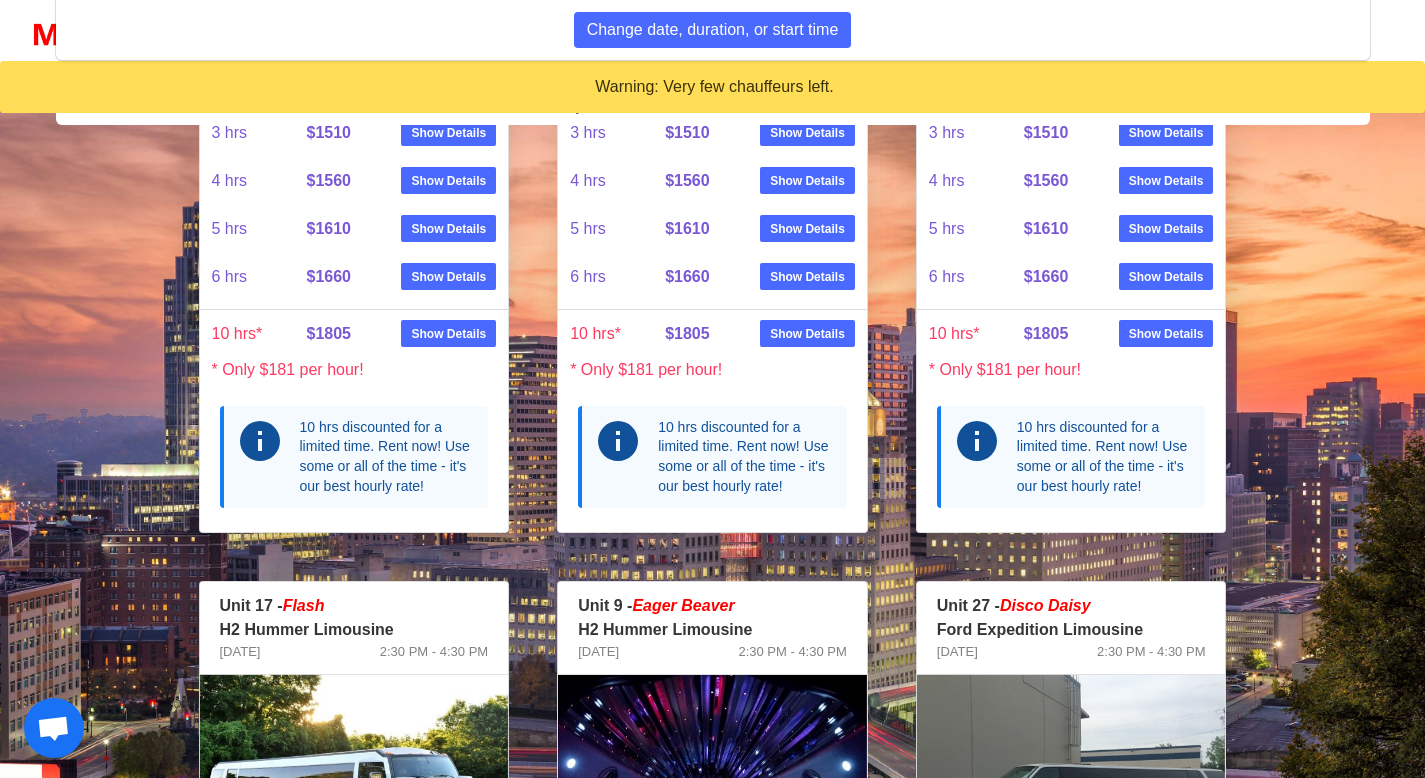 scroll, scrollTop: 0, scrollLeft: 0, axis: both 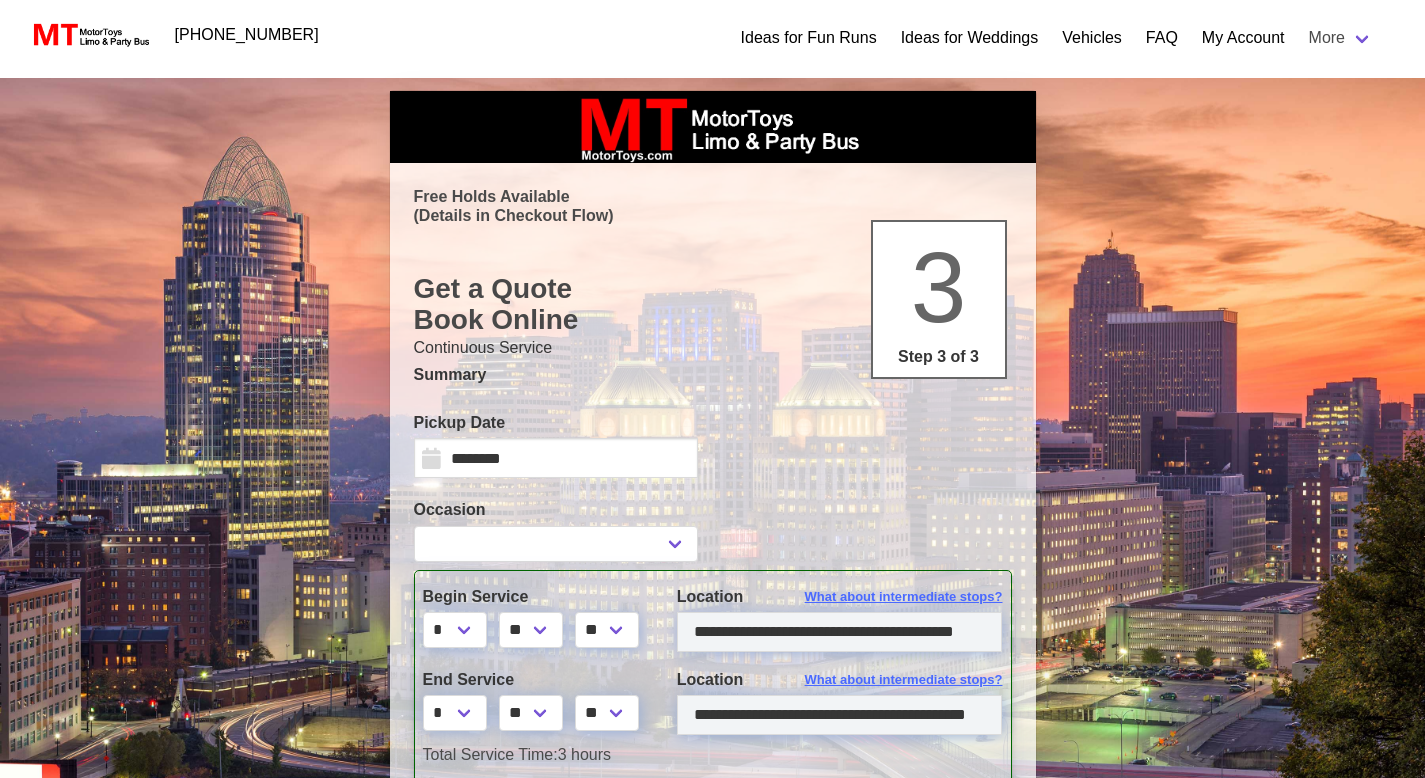 select 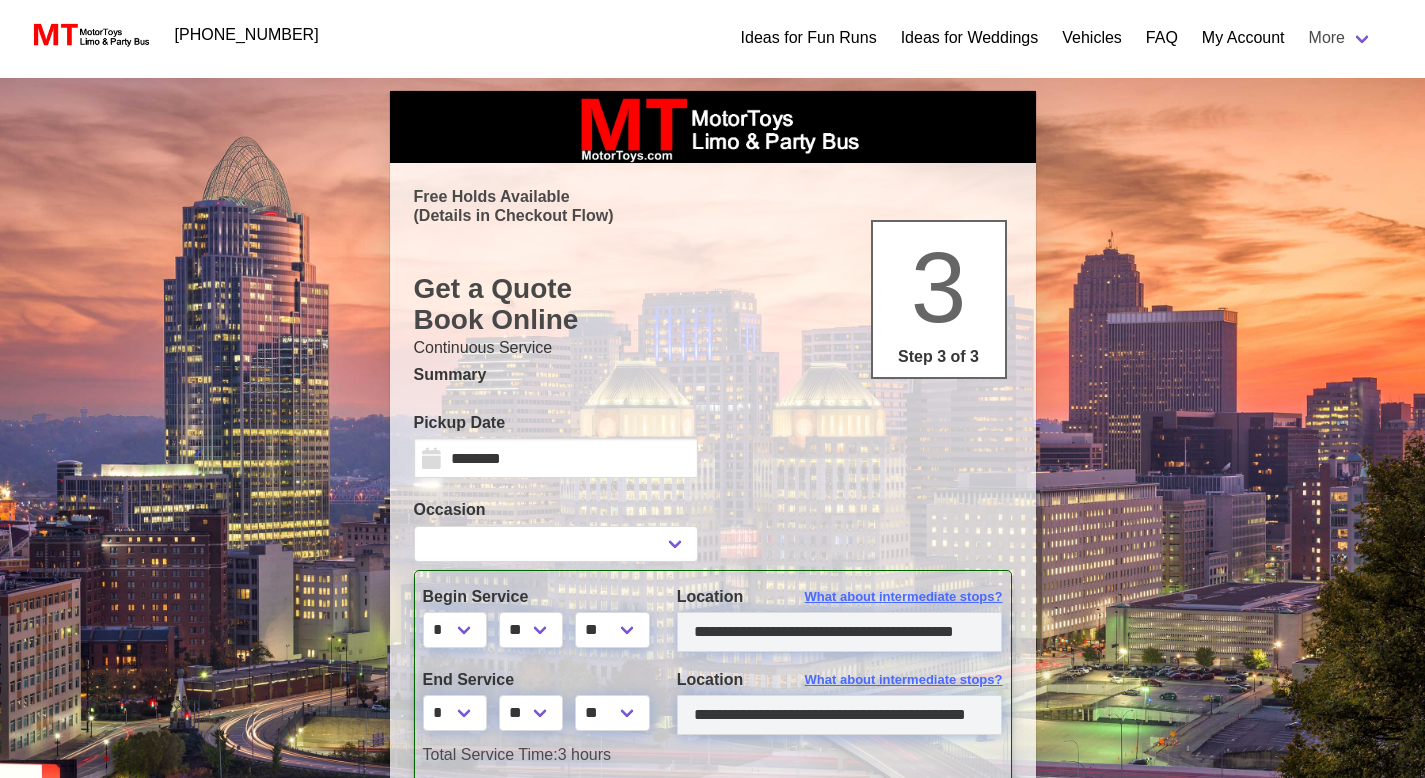 select 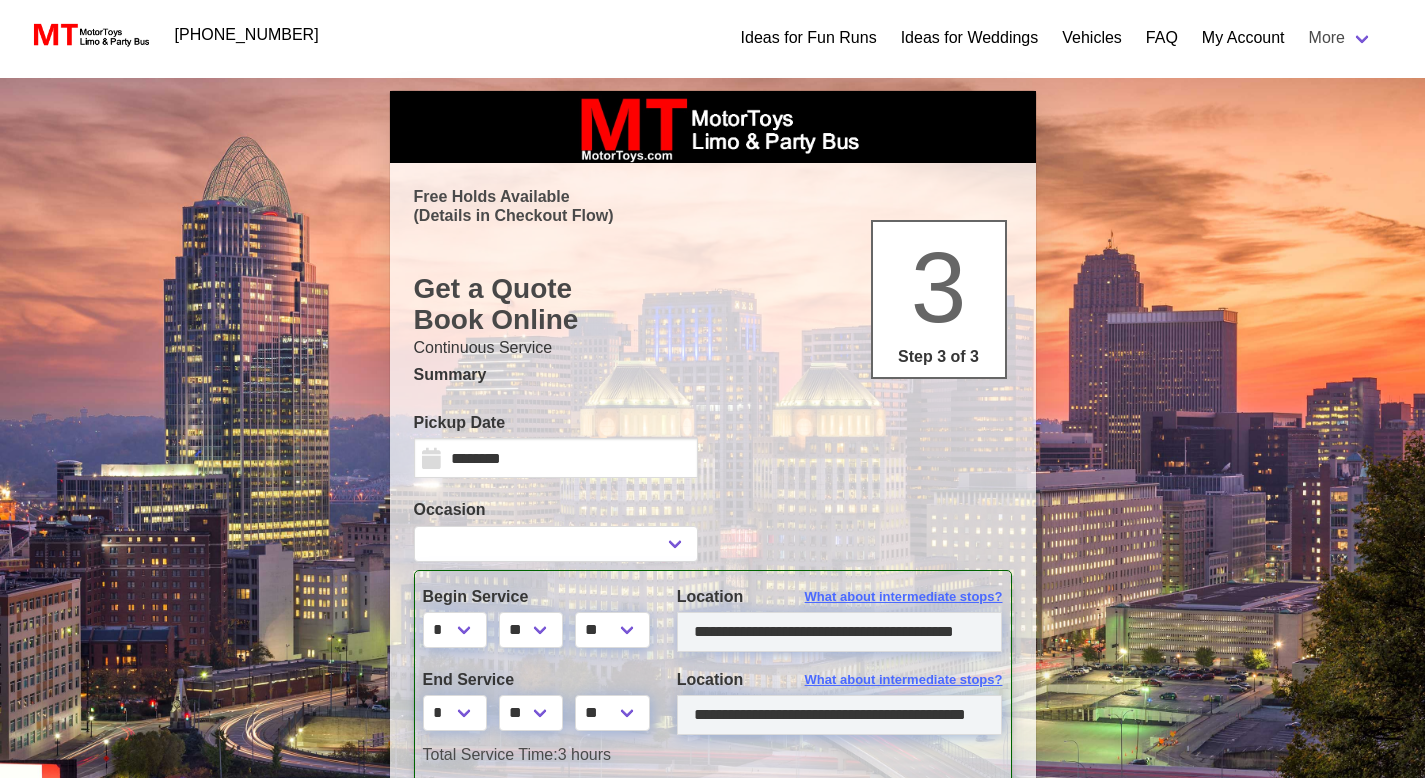 scroll, scrollTop: 0, scrollLeft: 0, axis: both 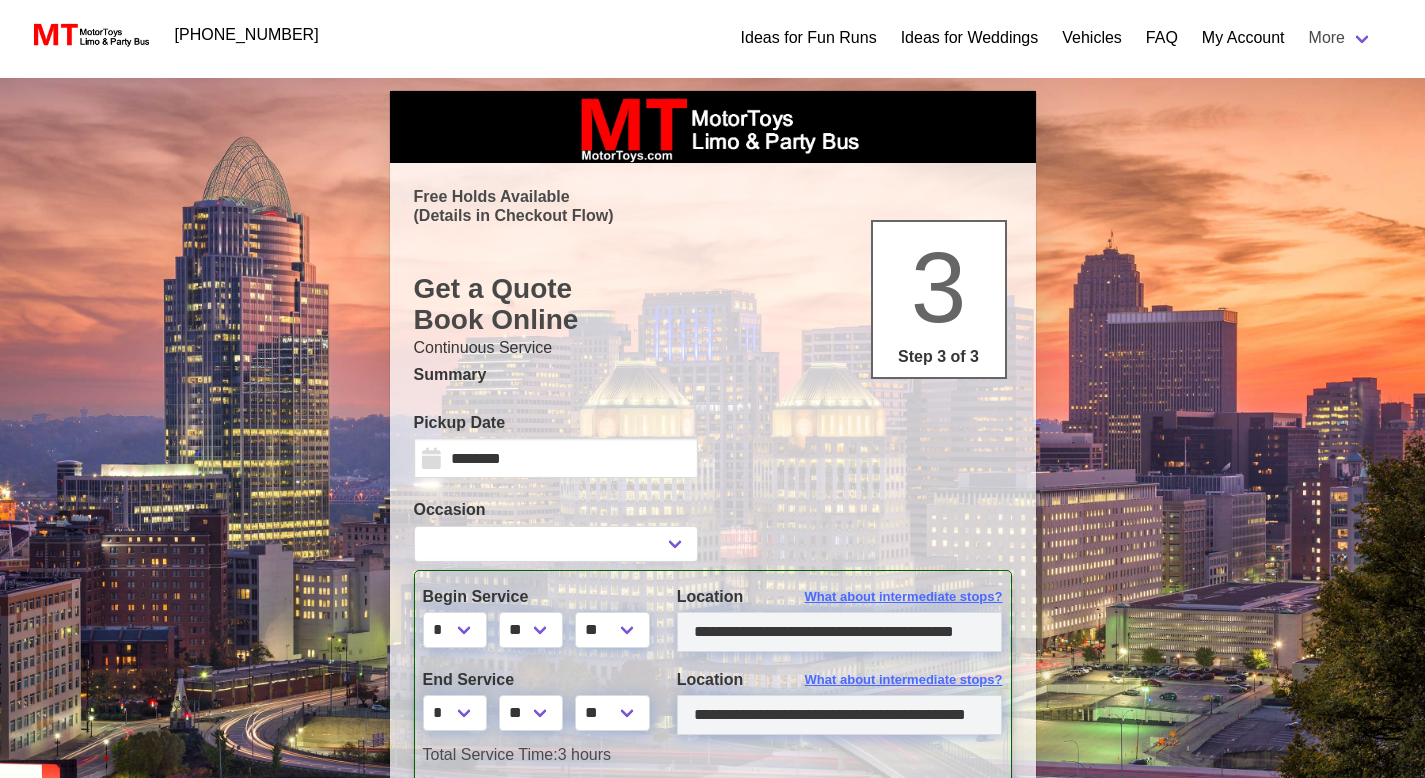 type on "**********" 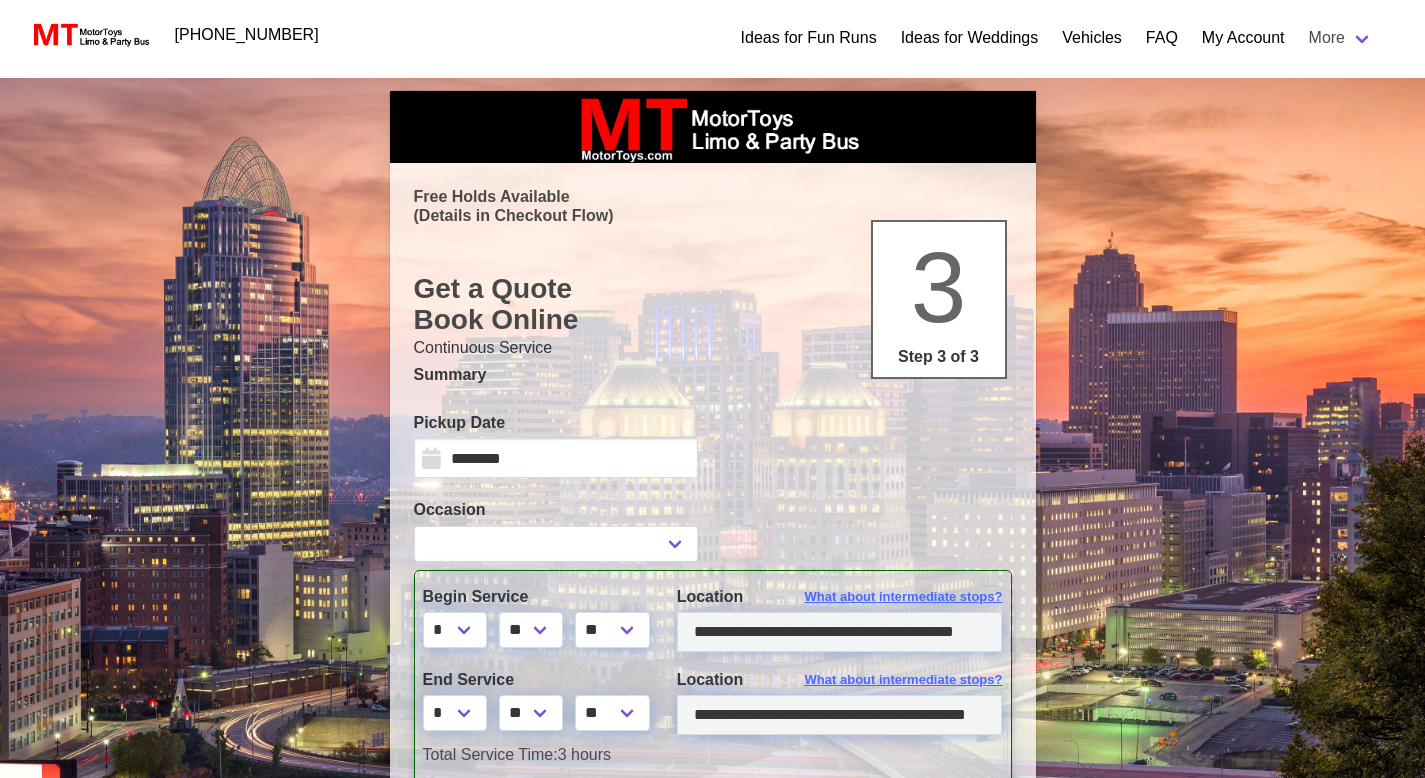 type on "**********" 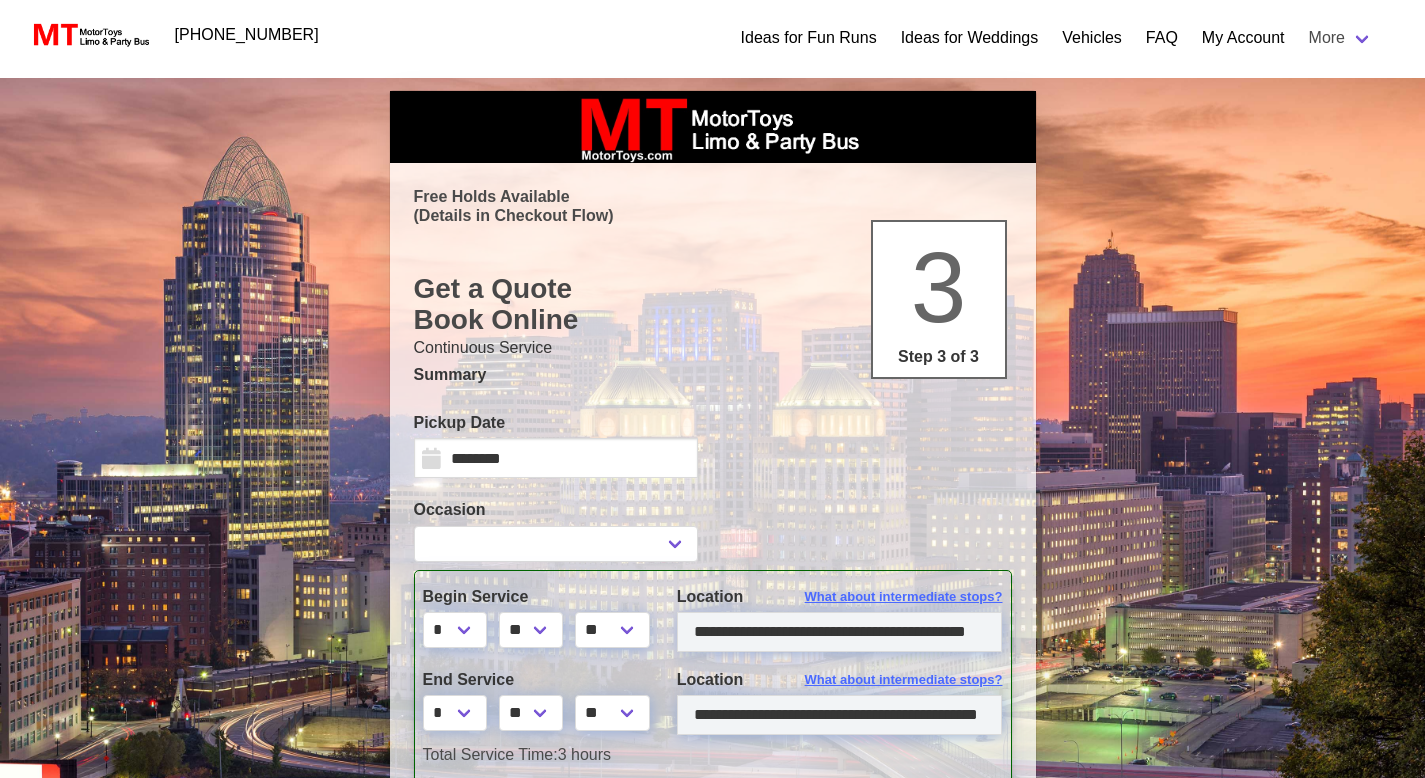 select 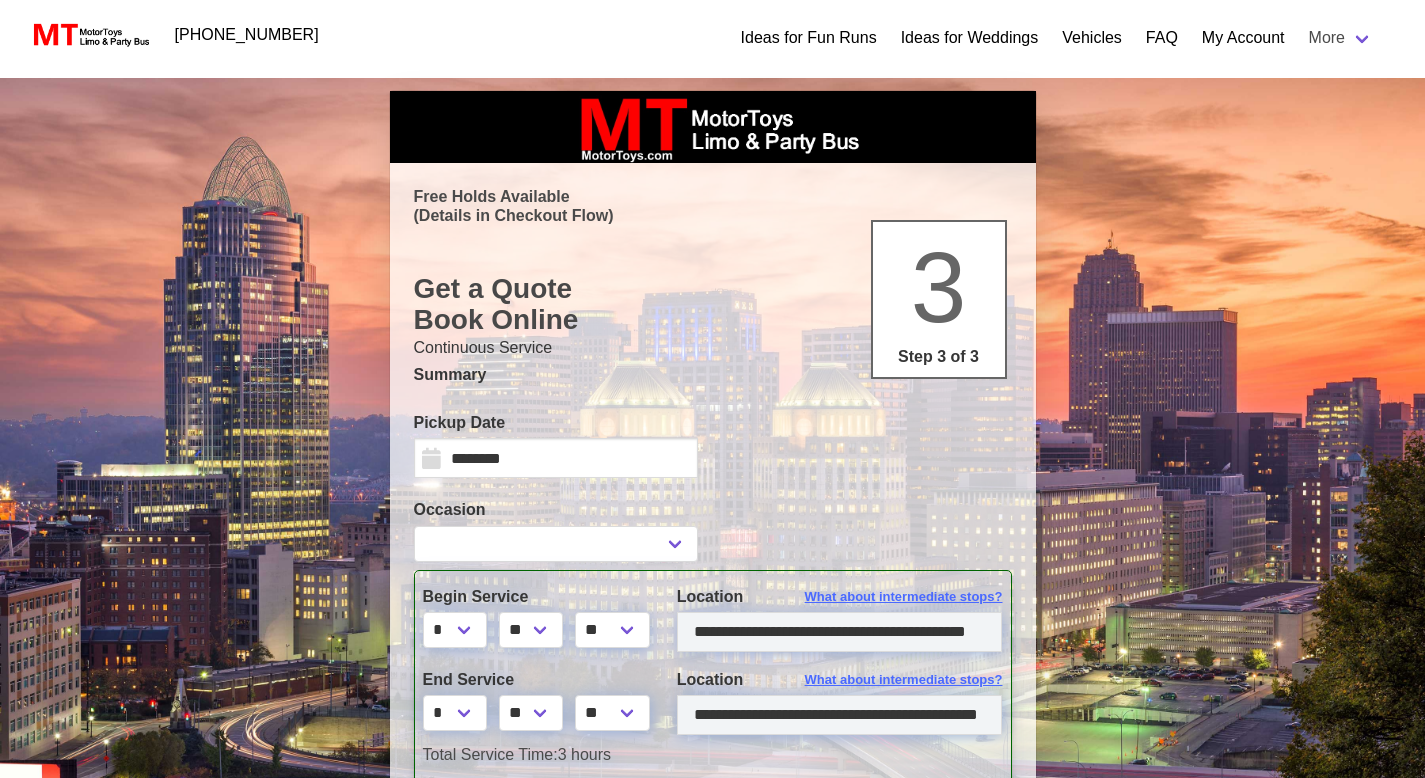 type on "**********" 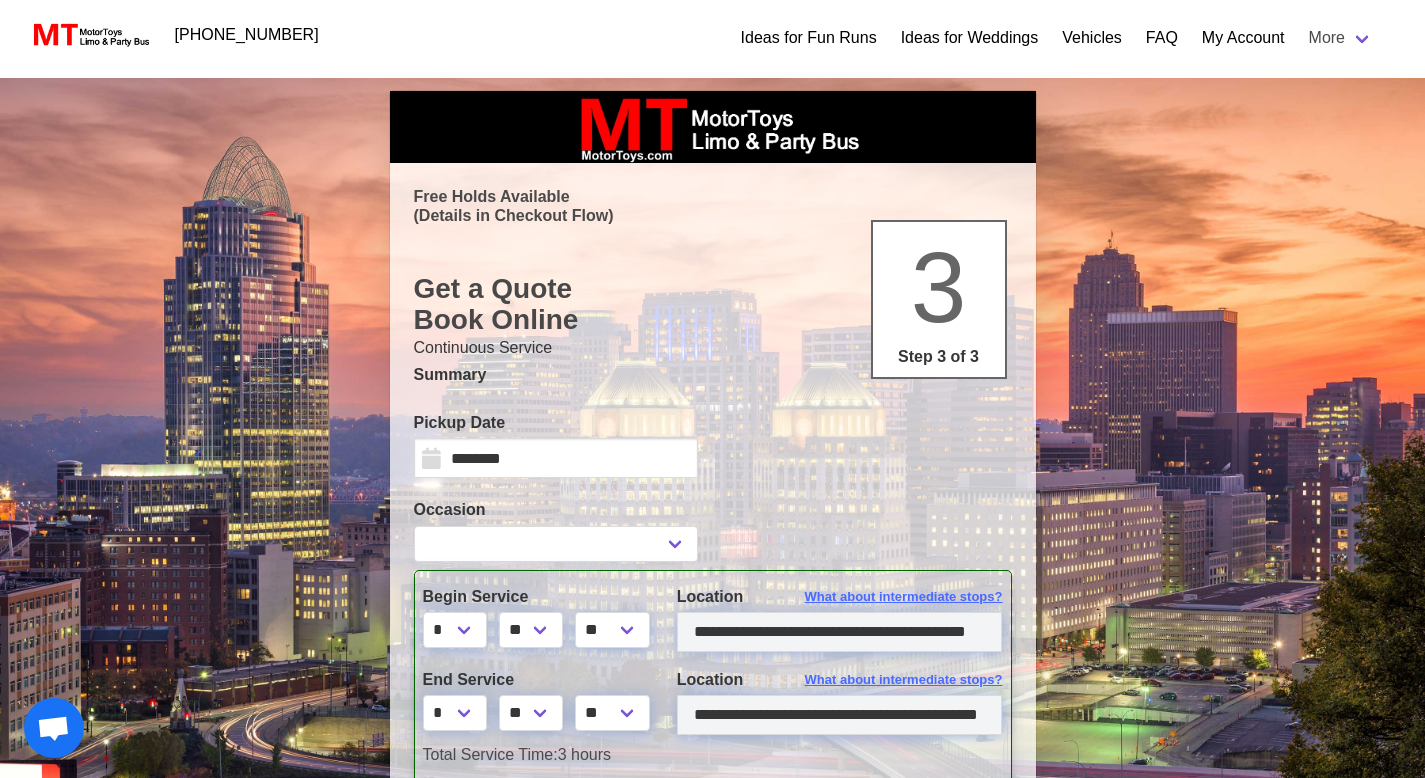 select 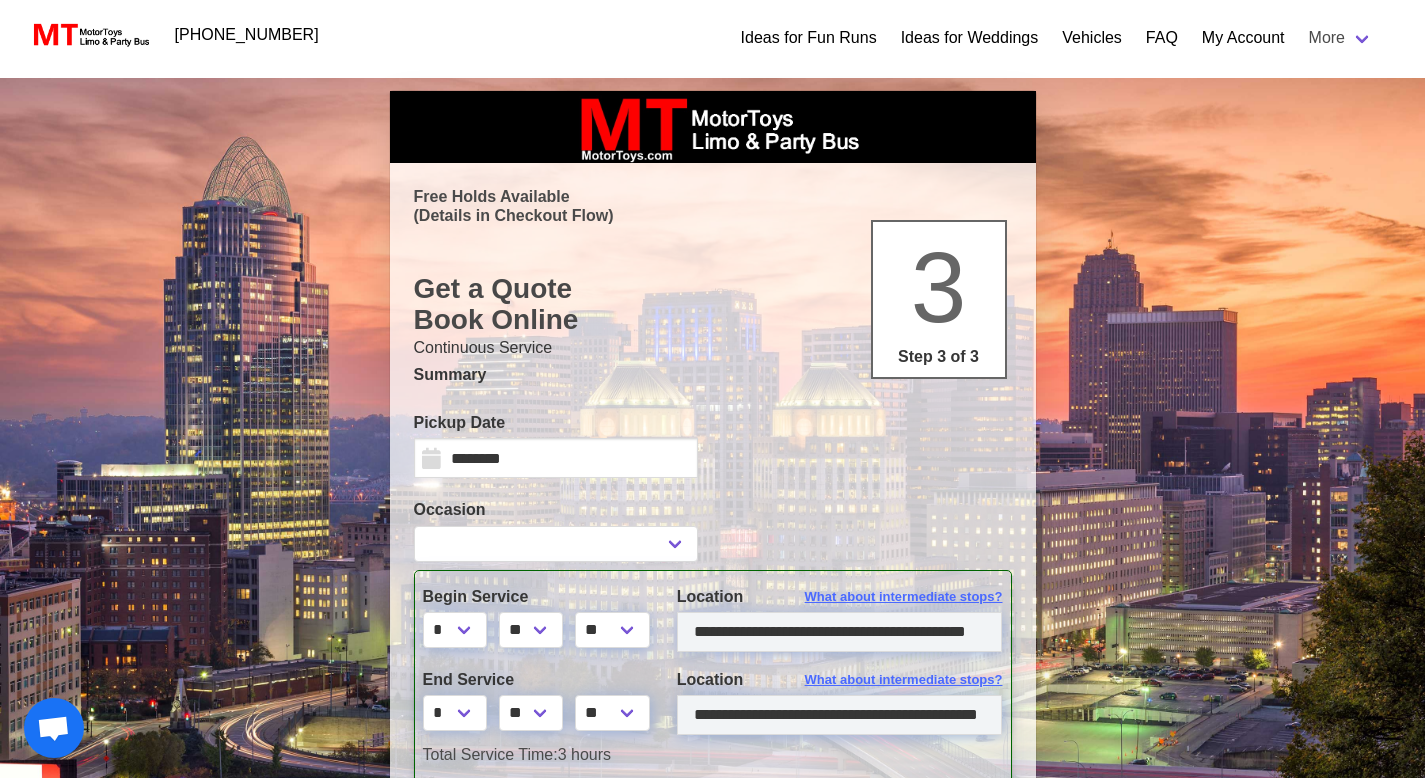 scroll, scrollTop: 620, scrollLeft: 0, axis: vertical 